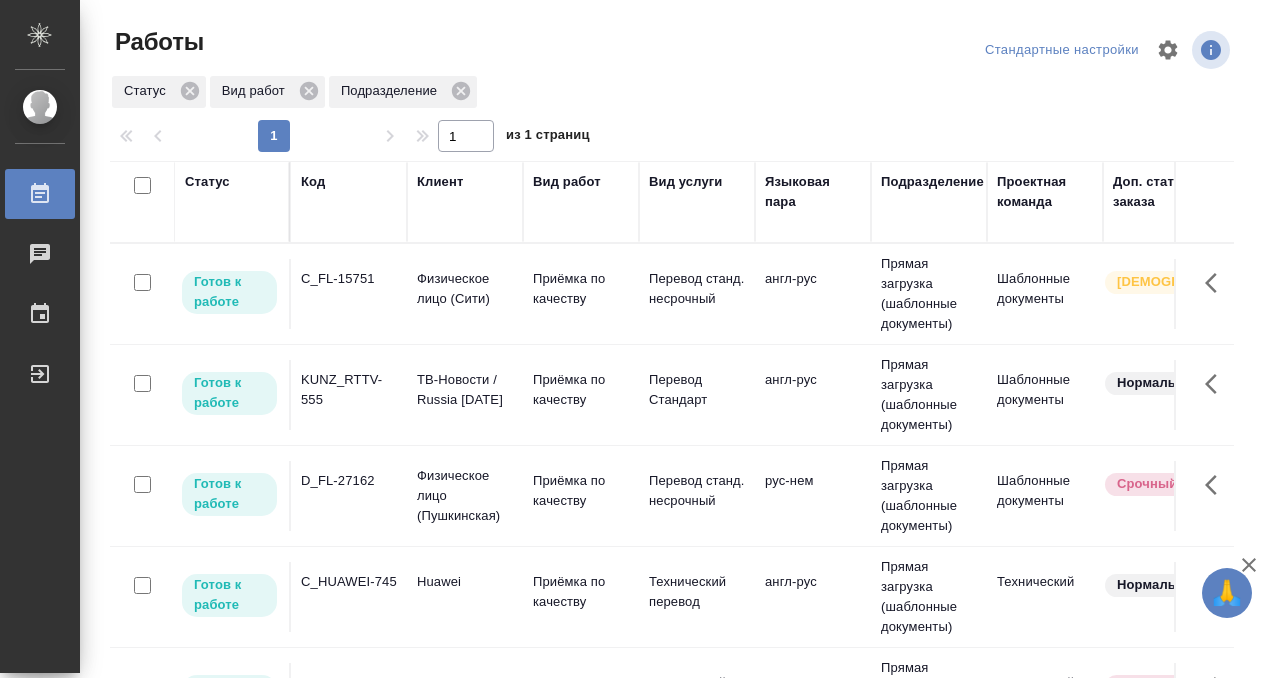 scroll, scrollTop: 0, scrollLeft: 0, axis: both 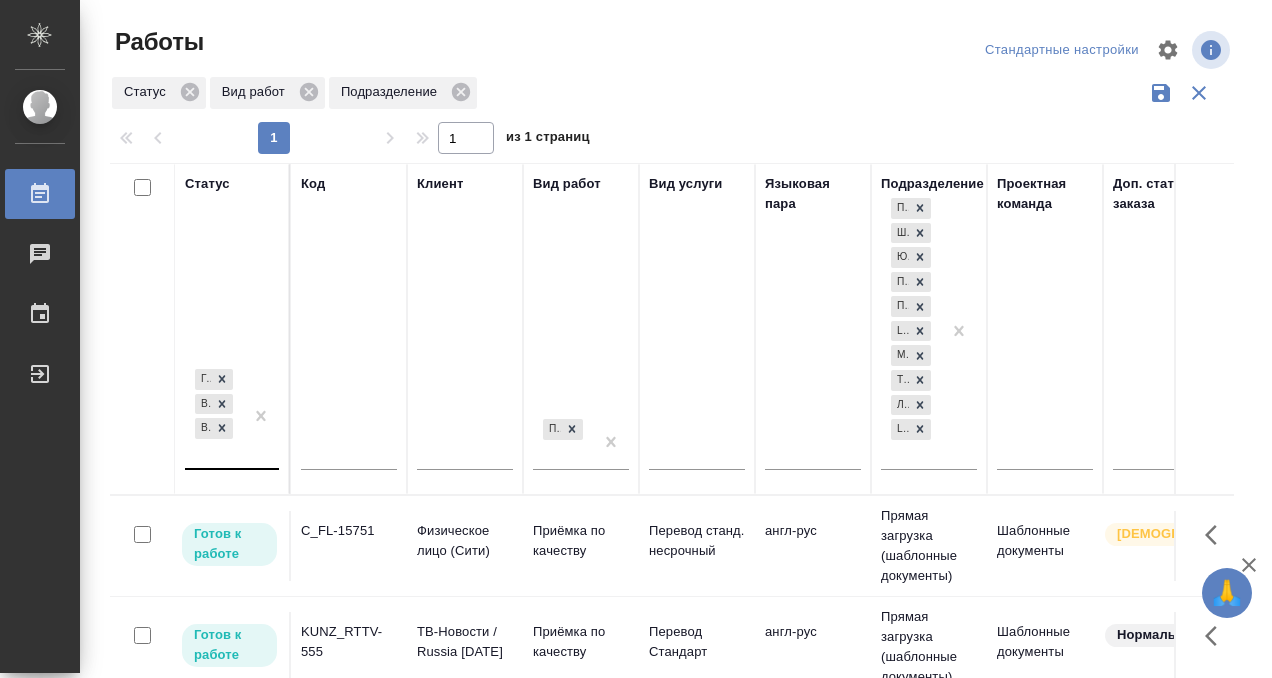 click at bounding box center (261, 416) 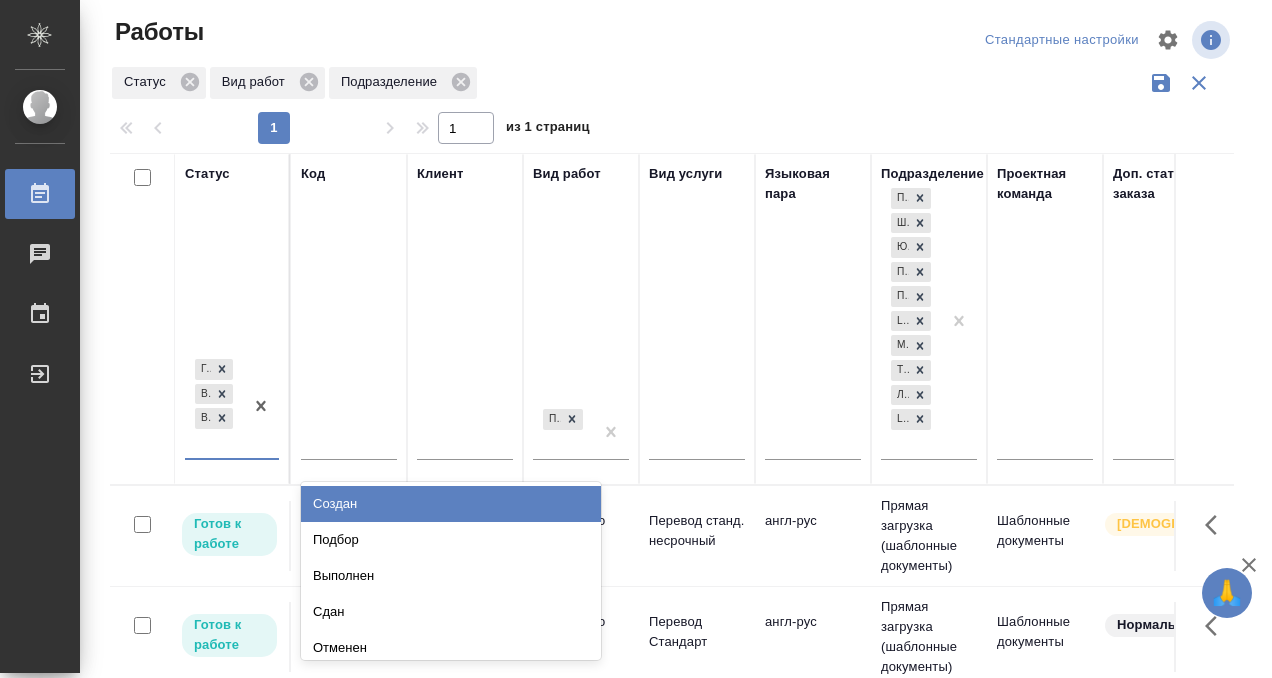 scroll, scrollTop: 10, scrollLeft: 0, axis: vertical 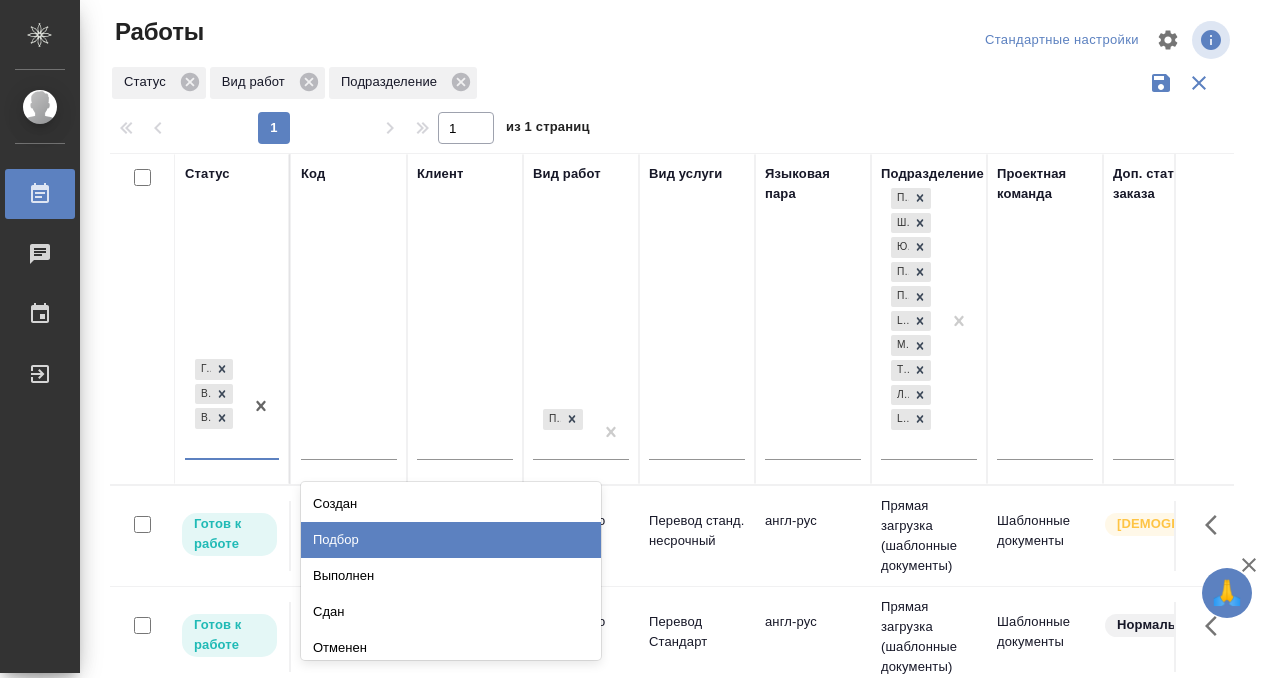 click on "Подбор" at bounding box center [451, 540] 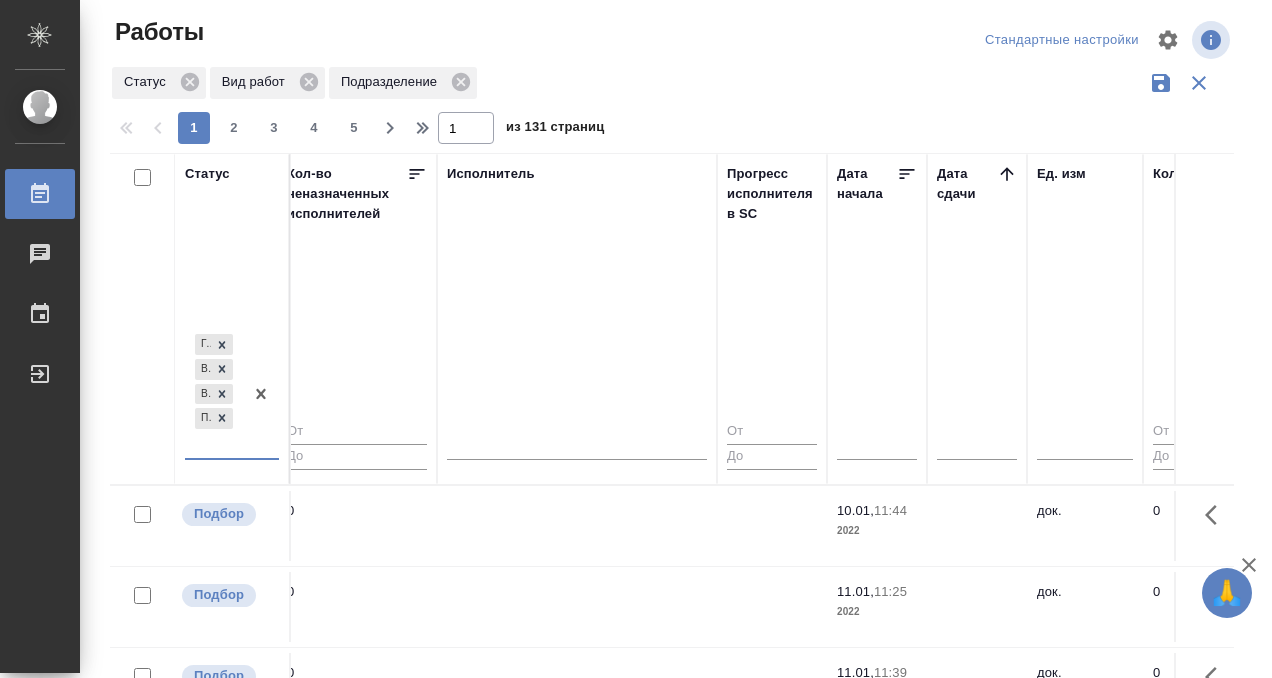 scroll, scrollTop: 0, scrollLeft: 1189, axis: horizontal 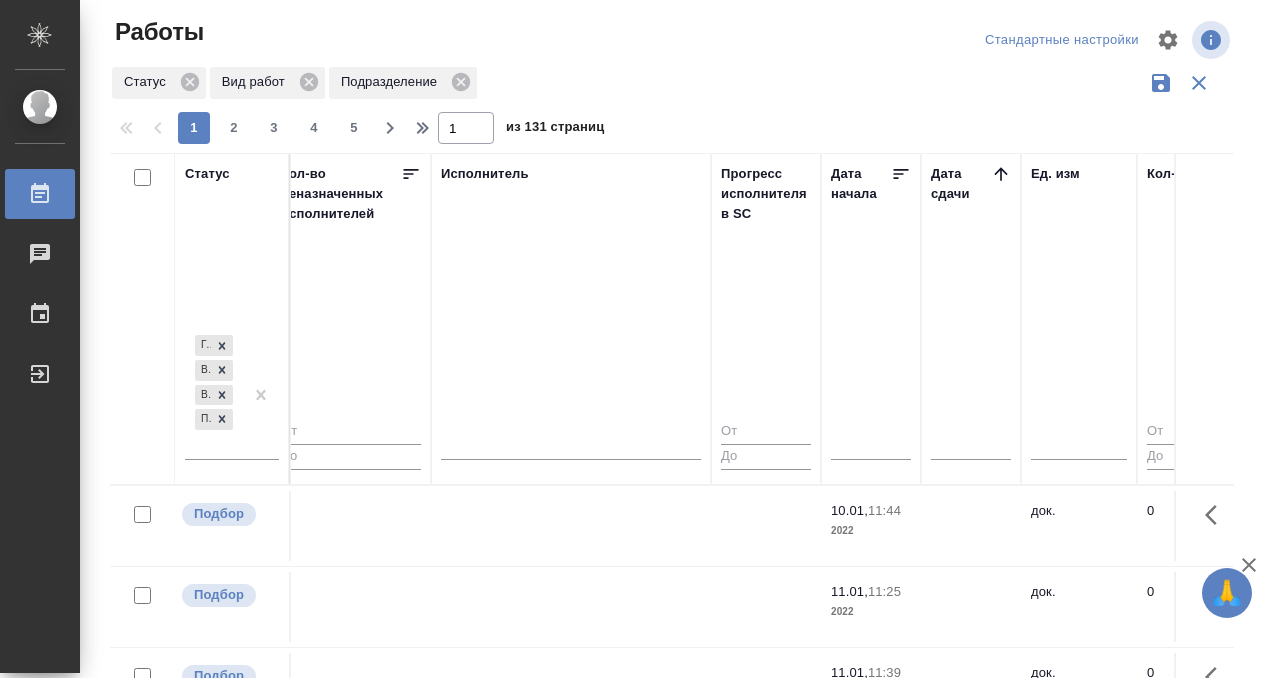 click 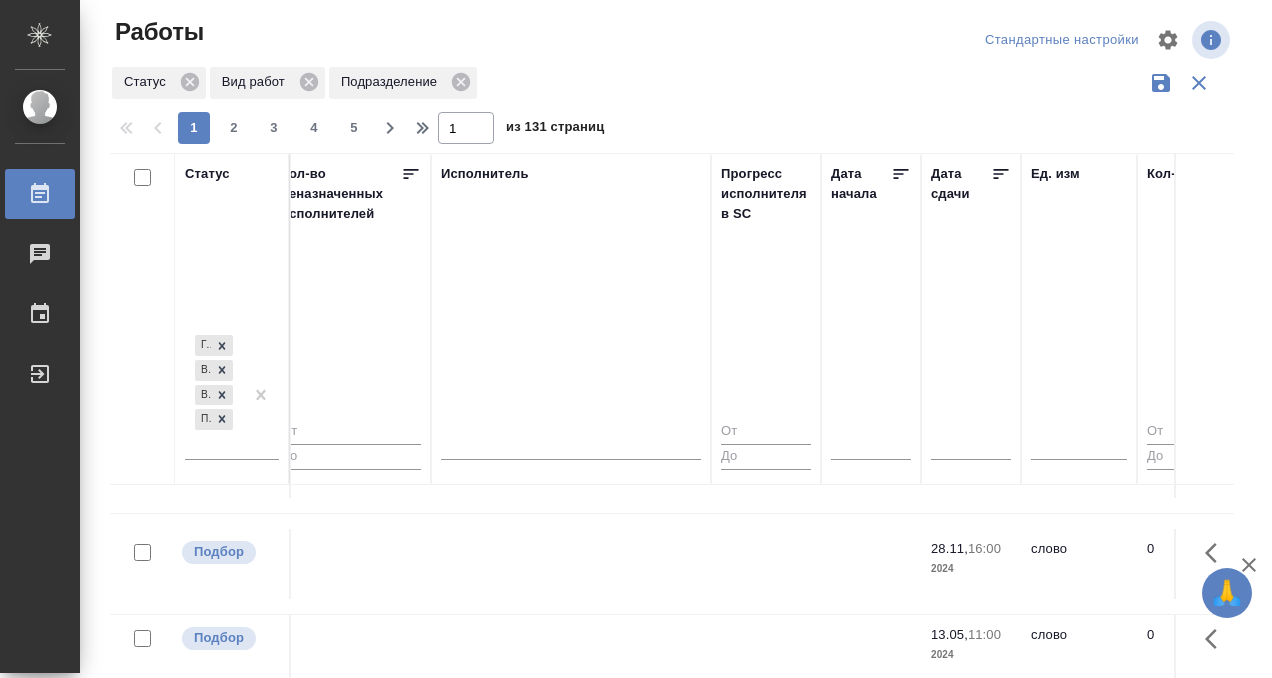 scroll, scrollTop: 560, scrollLeft: 1189, axis: both 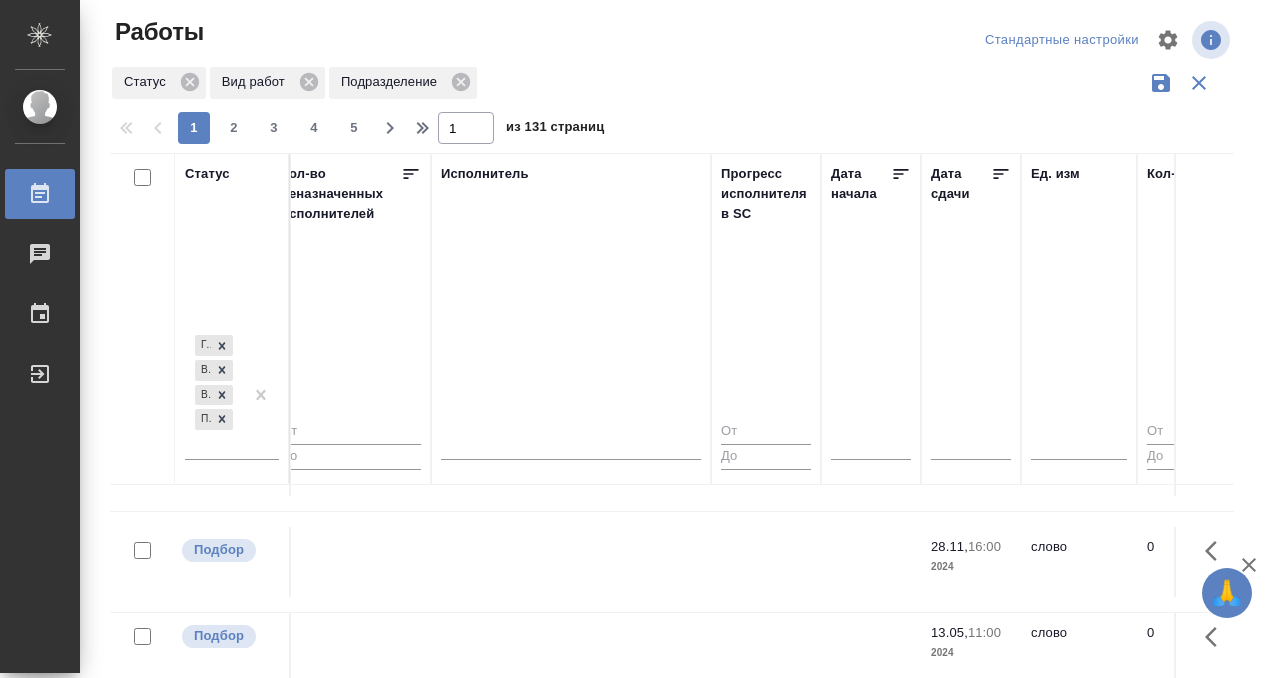 click 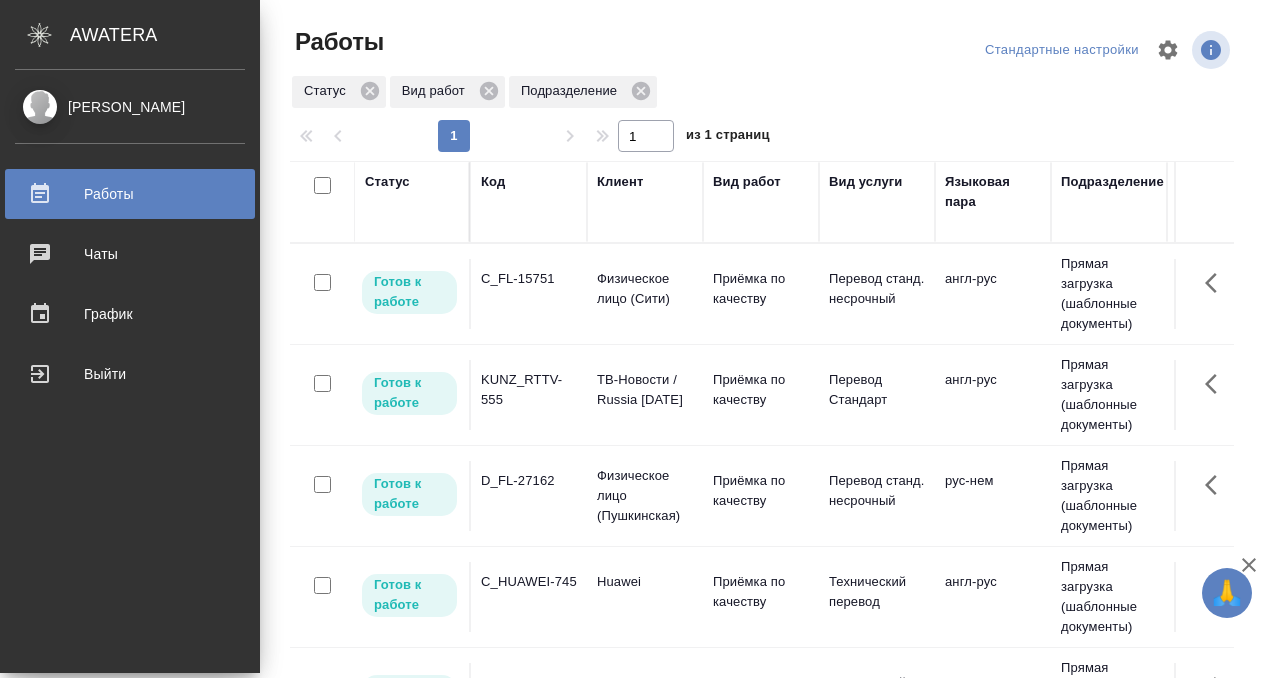scroll, scrollTop: 0, scrollLeft: 0, axis: both 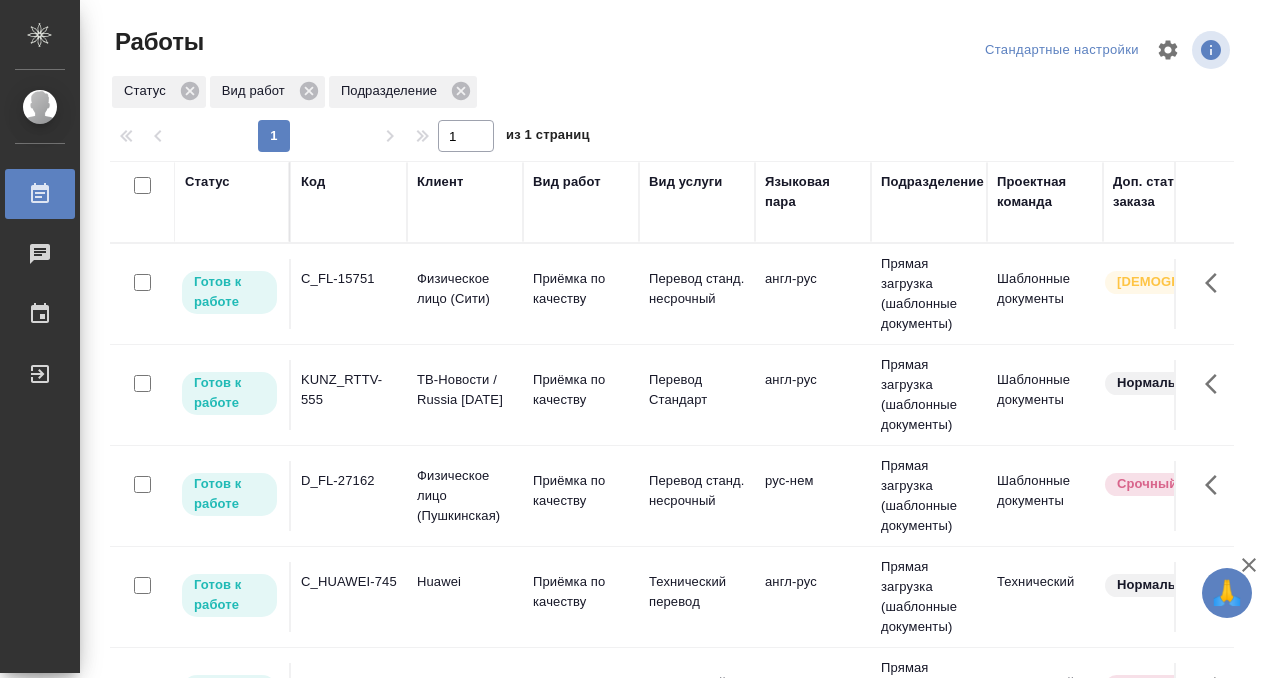 click on "Статус" at bounding box center (207, 182) 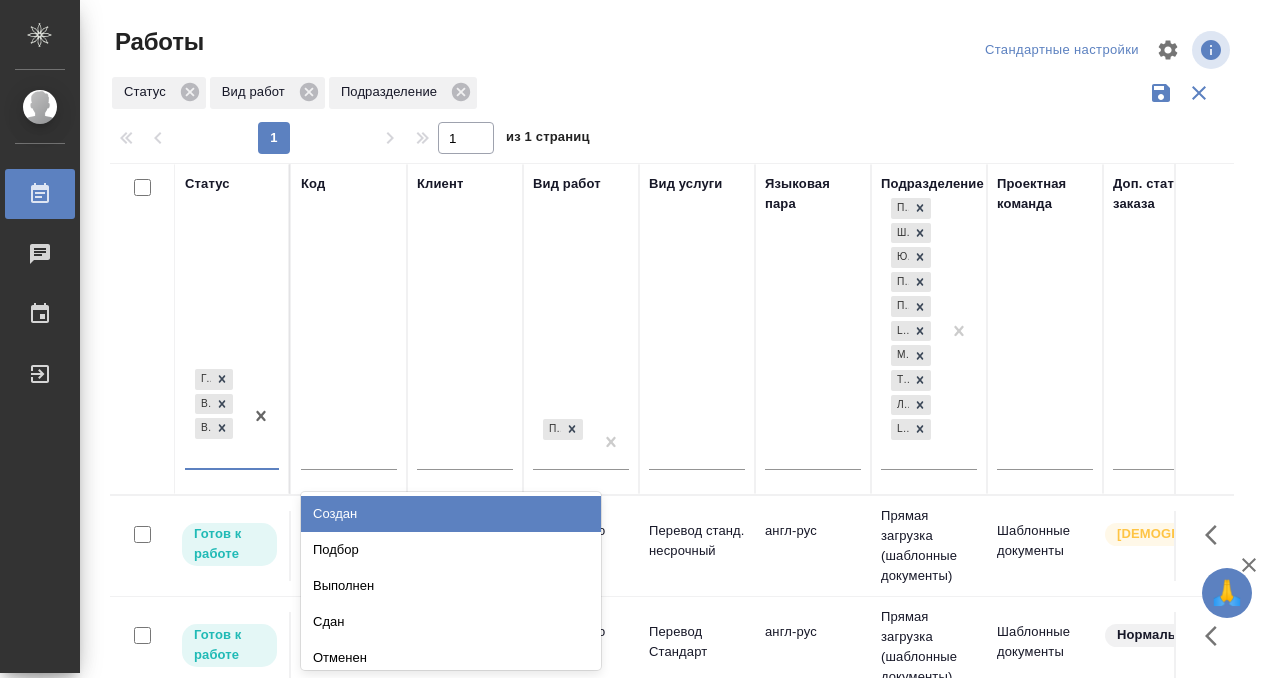 click on "Готов к работе В работе В ожидании" at bounding box center [214, 416] 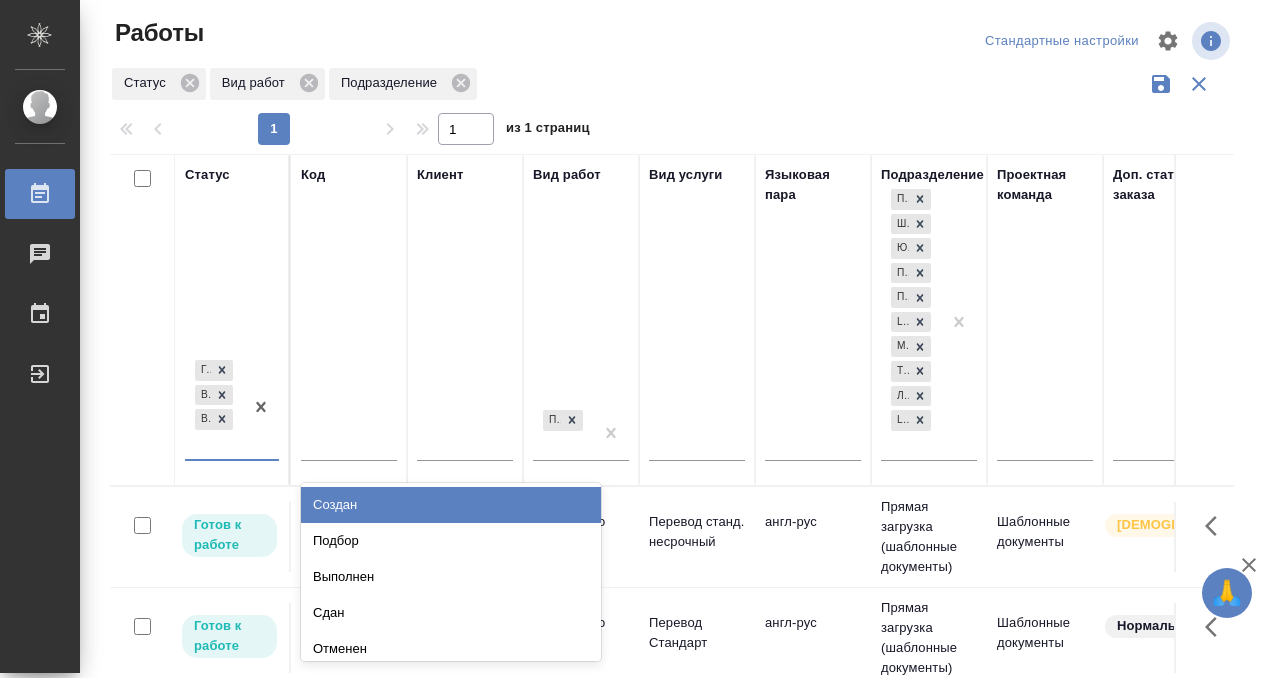 scroll, scrollTop: 10, scrollLeft: 0, axis: vertical 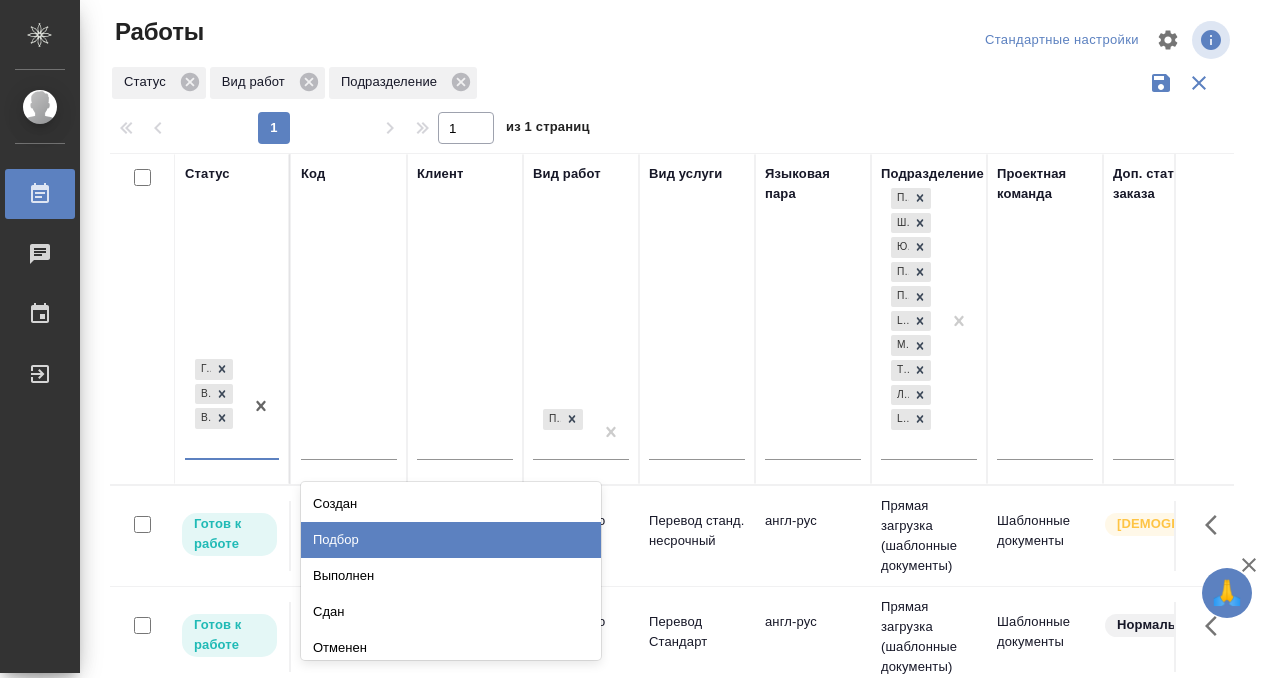 click on "Подбор" at bounding box center [451, 540] 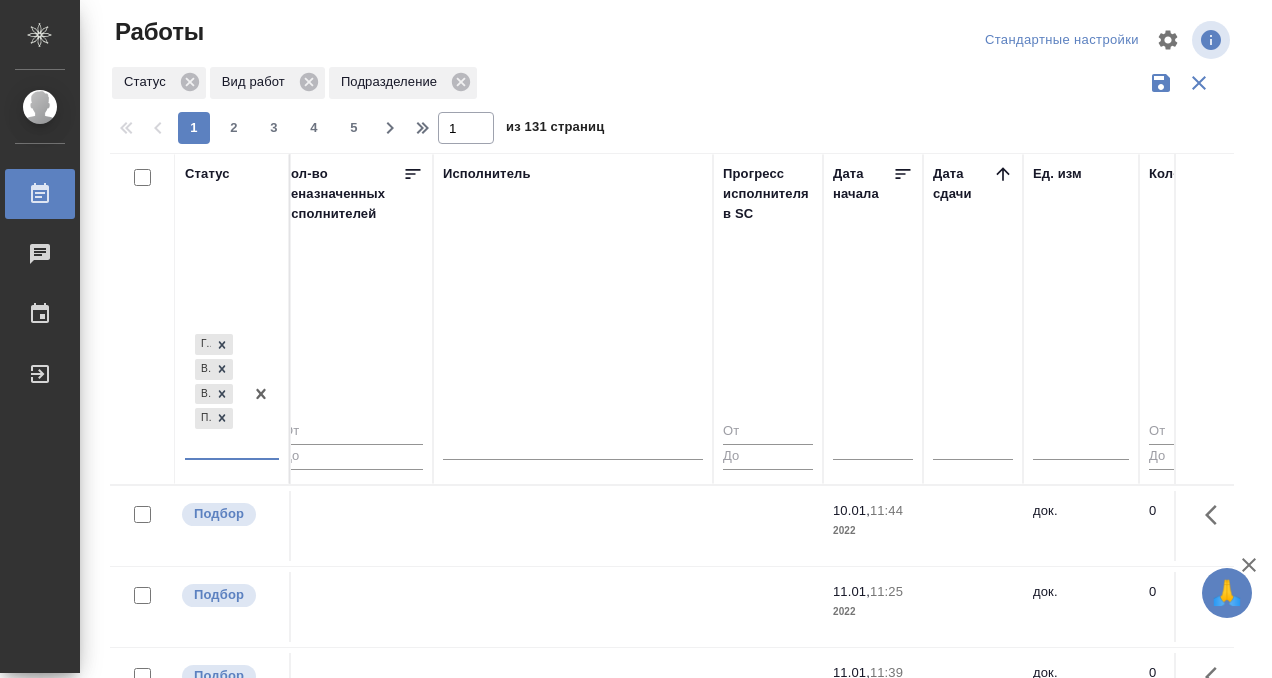 scroll, scrollTop: 0, scrollLeft: 1222, axis: horizontal 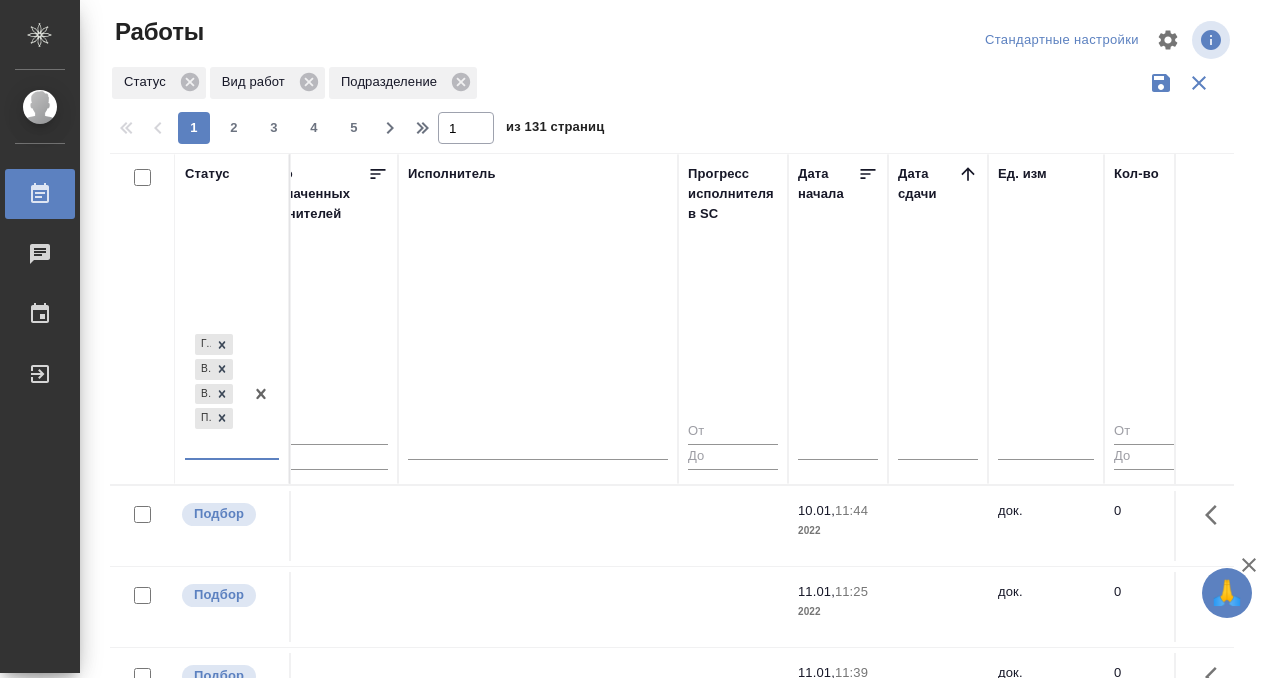 click 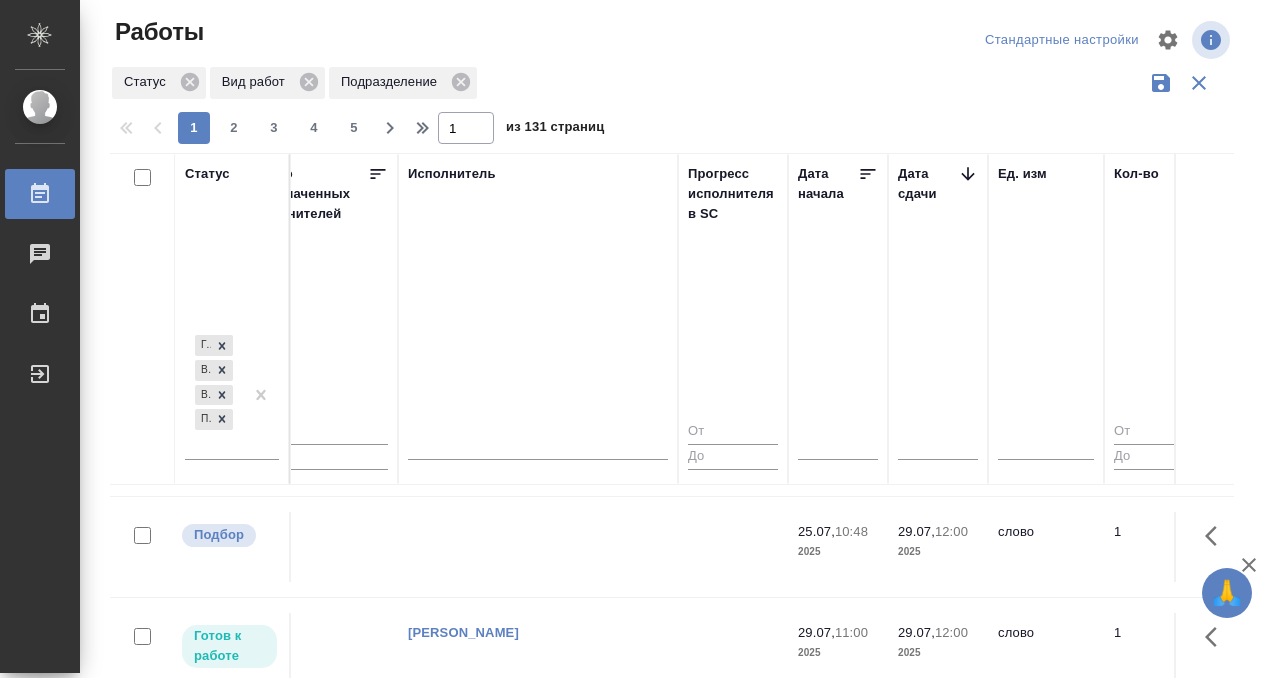 scroll, scrollTop: 193, scrollLeft: 1222, axis: both 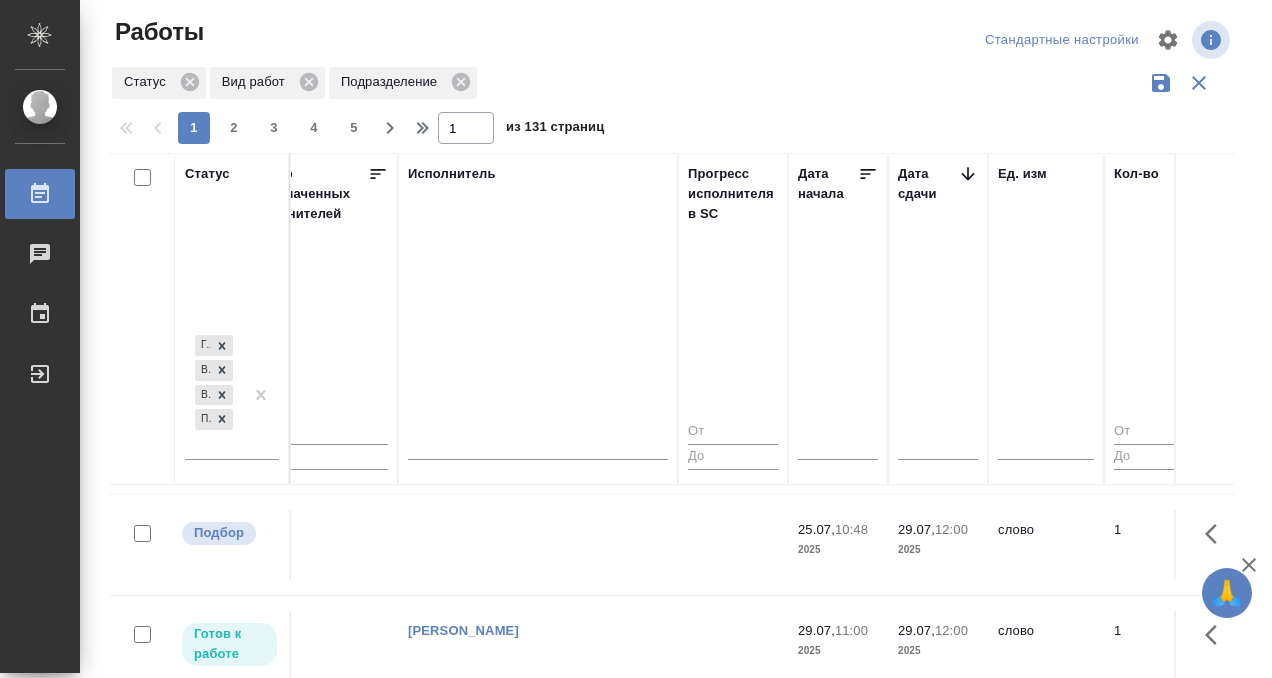 click at bounding box center (538, 343) 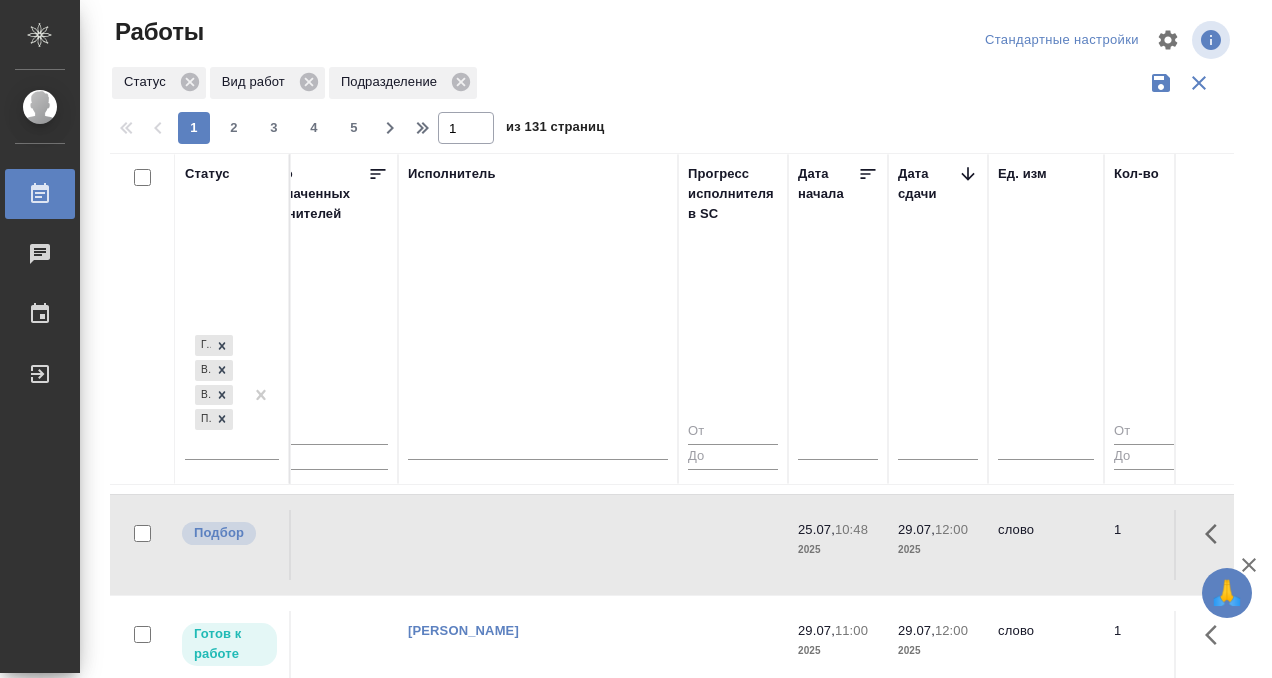 click at bounding box center [538, 343] 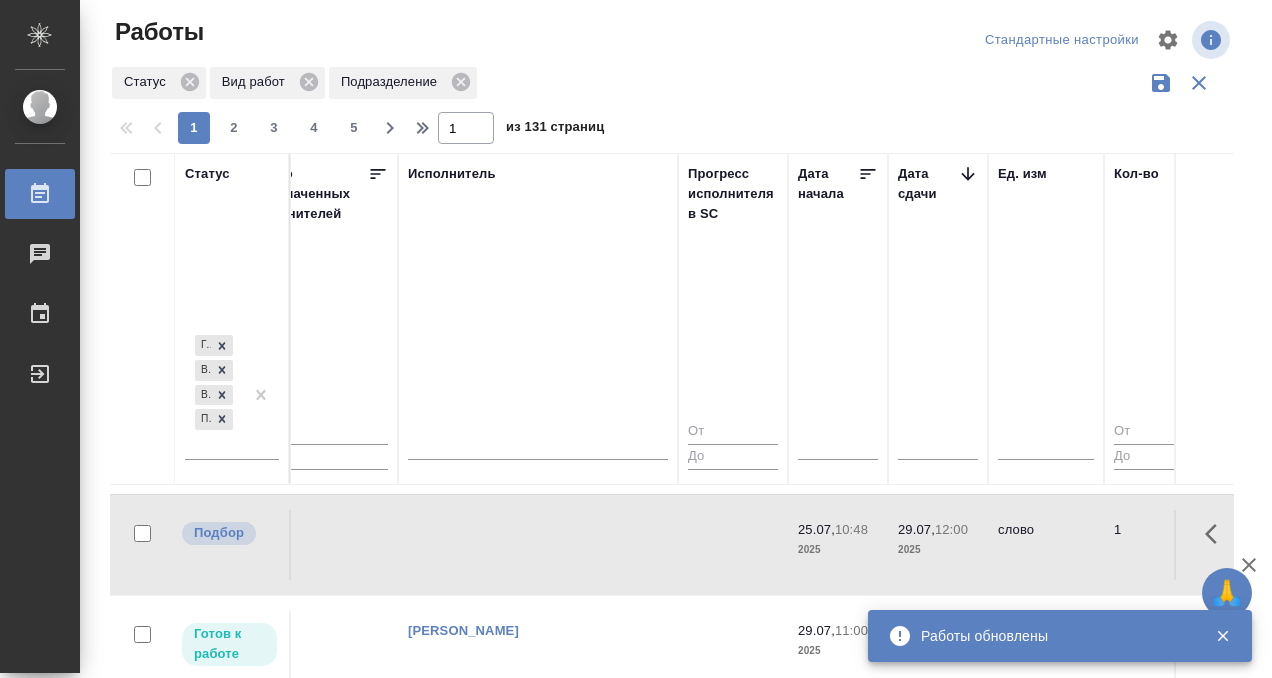 click at bounding box center (538, 343) 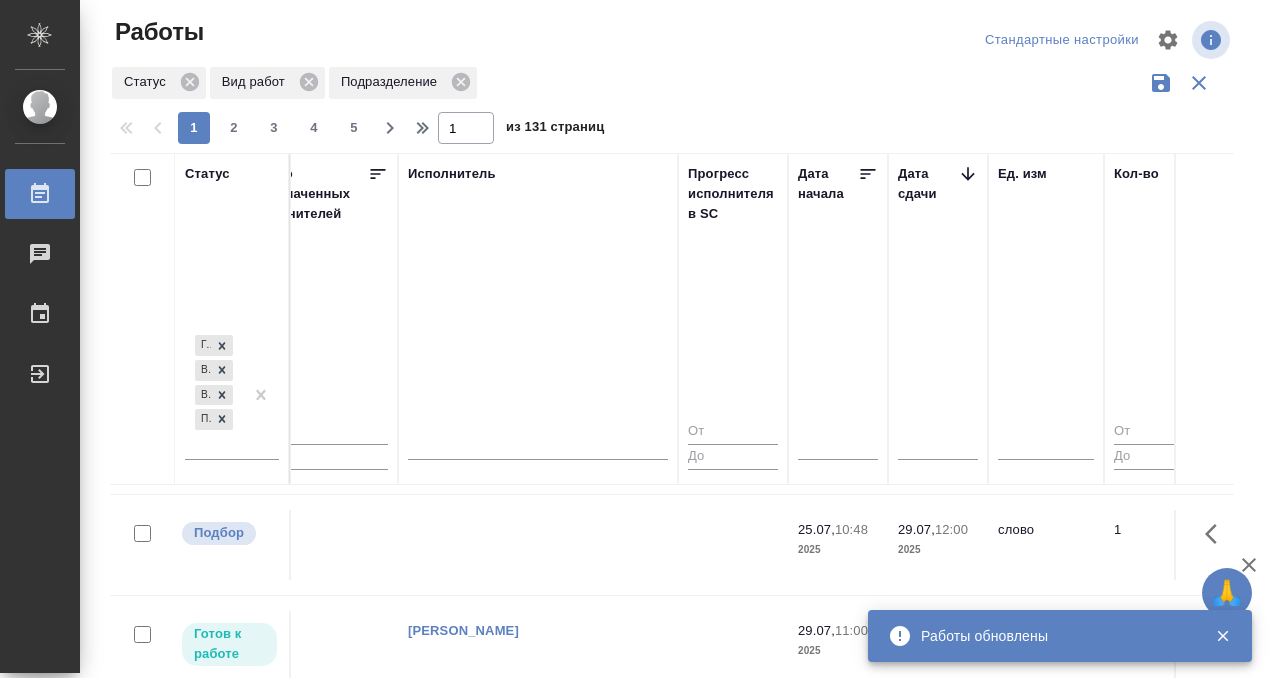scroll, scrollTop: 608, scrollLeft: 1222, axis: both 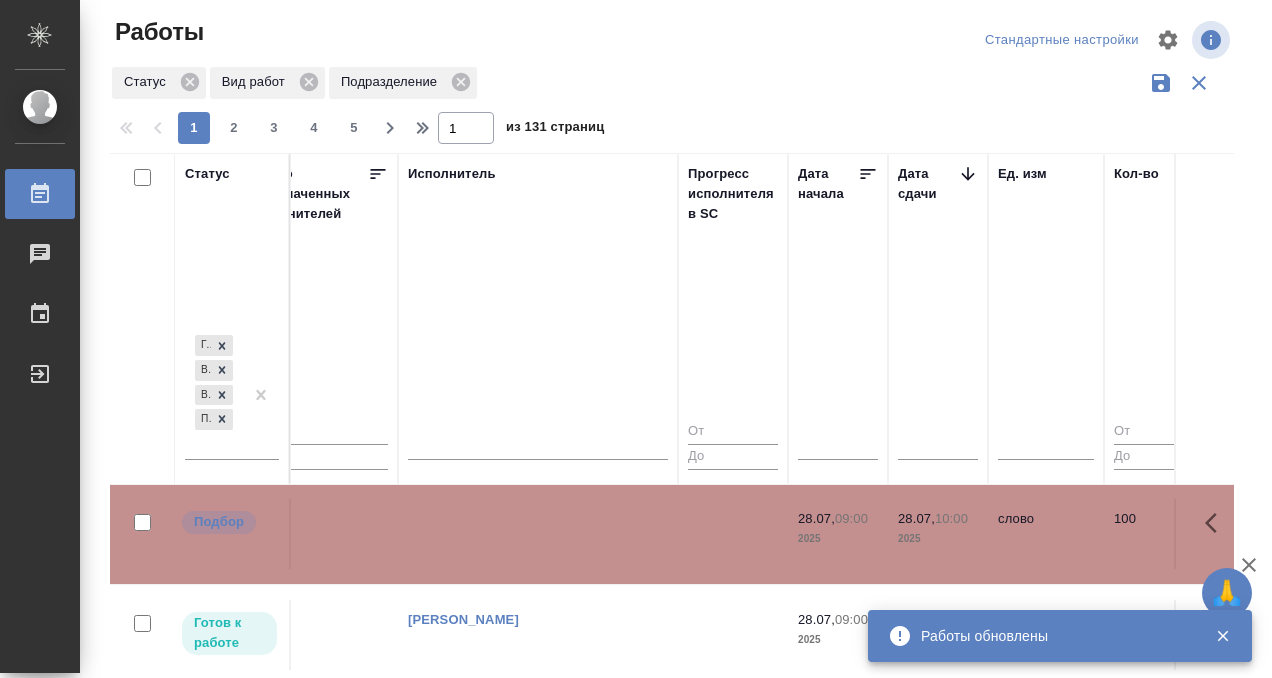 click at bounding box center (538, -72) 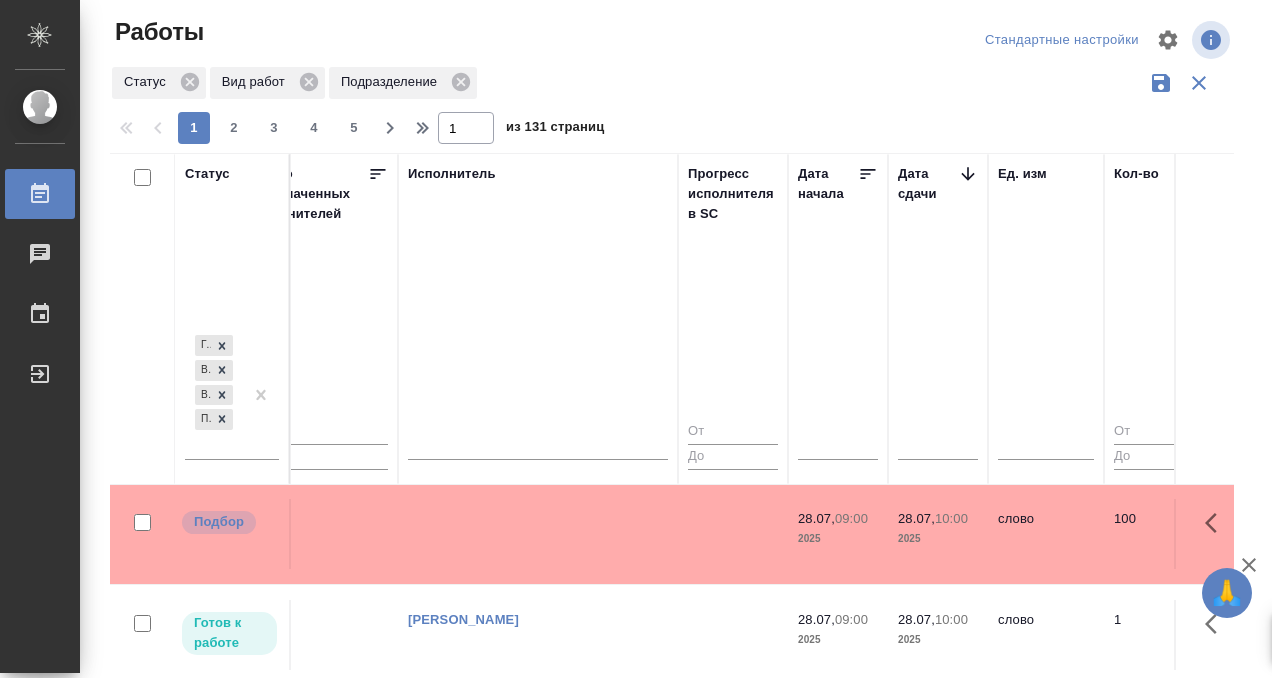 click at bounding box center [538, -72] 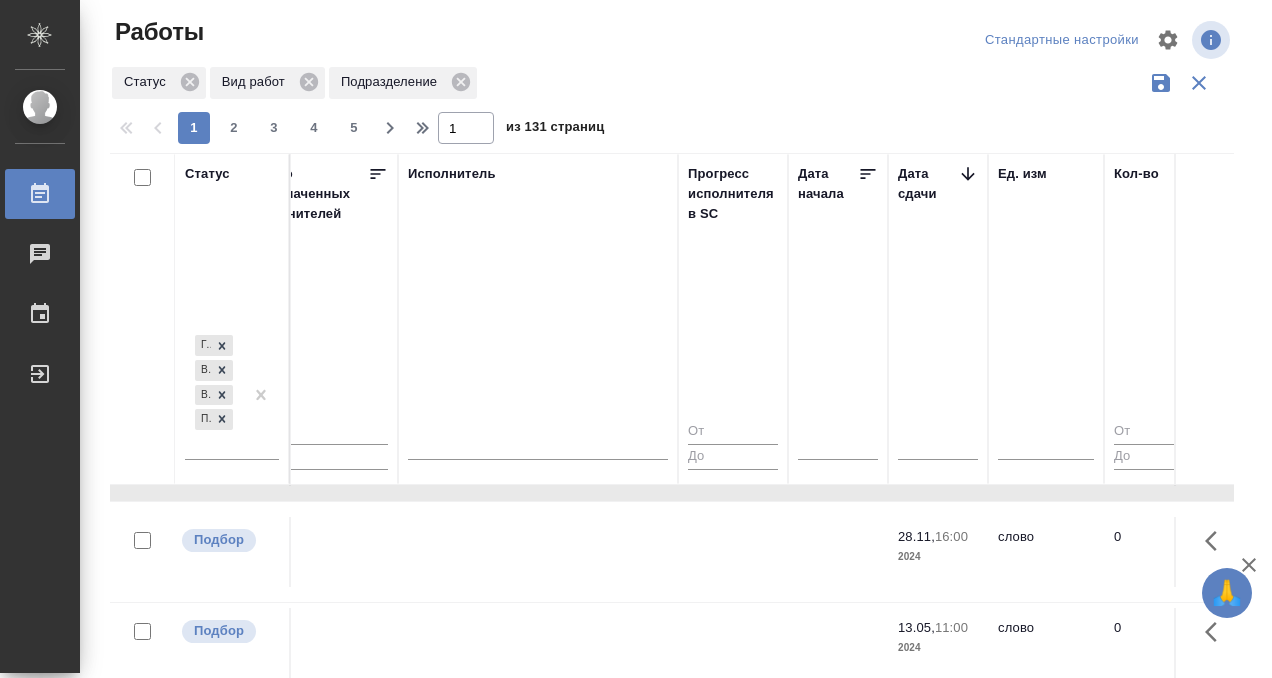 scroll, scrollTop: 771, scrollLeft: 1222, axis: both 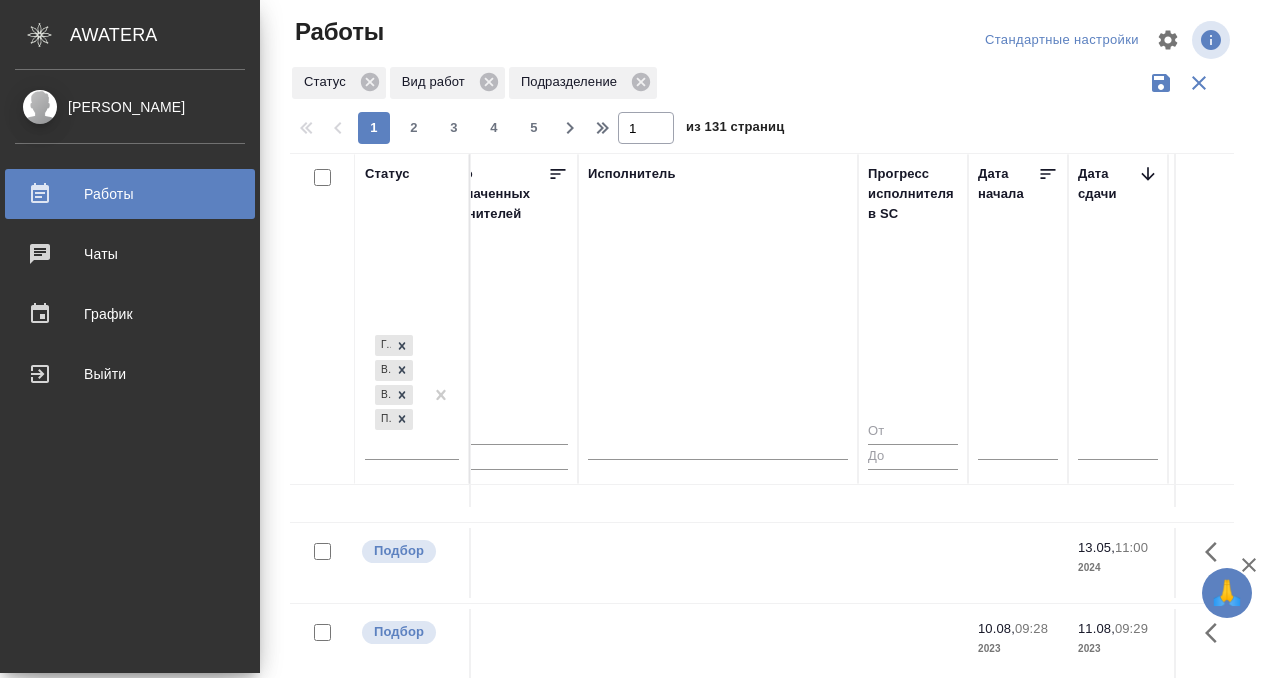 click 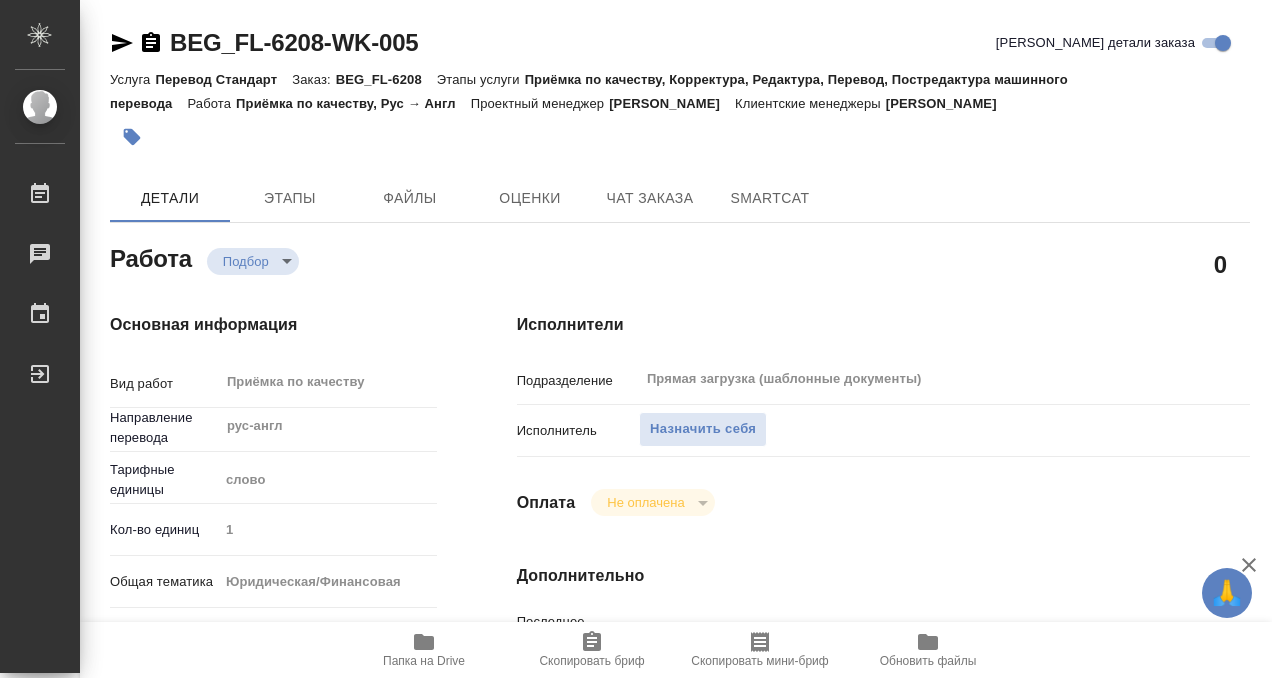 type on "x" 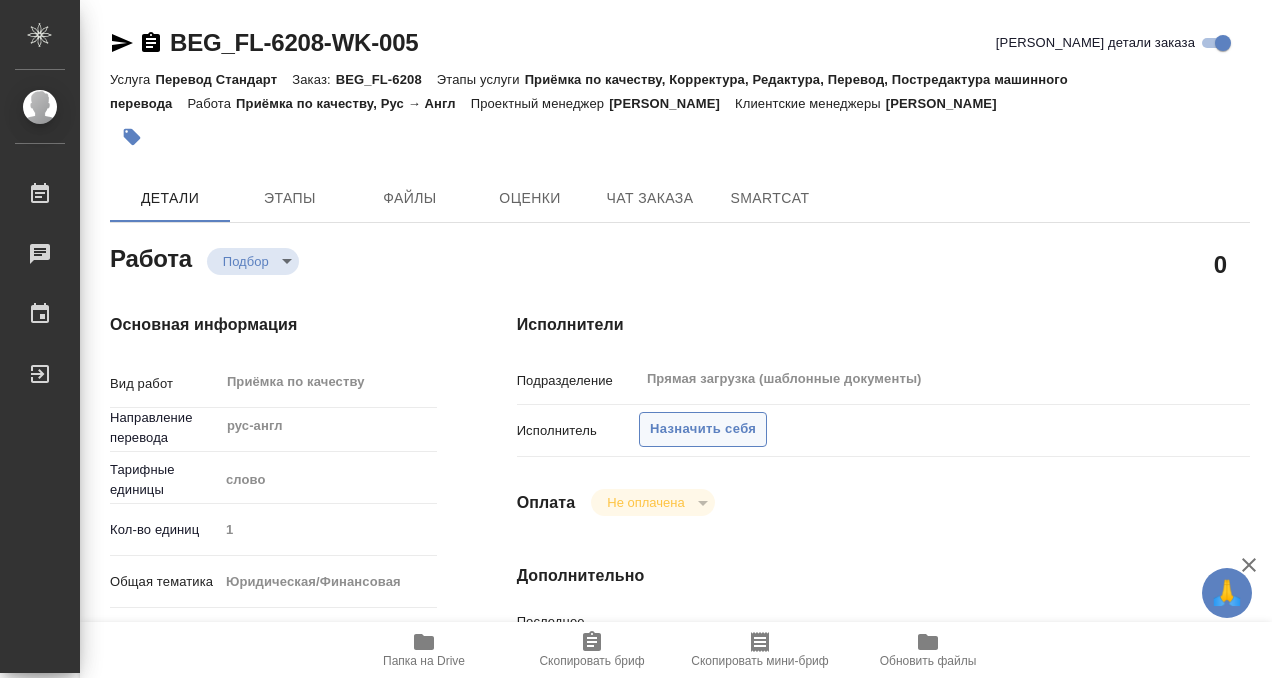 scroll, scrollTop: 0, scrollLeft: 0, axis: both 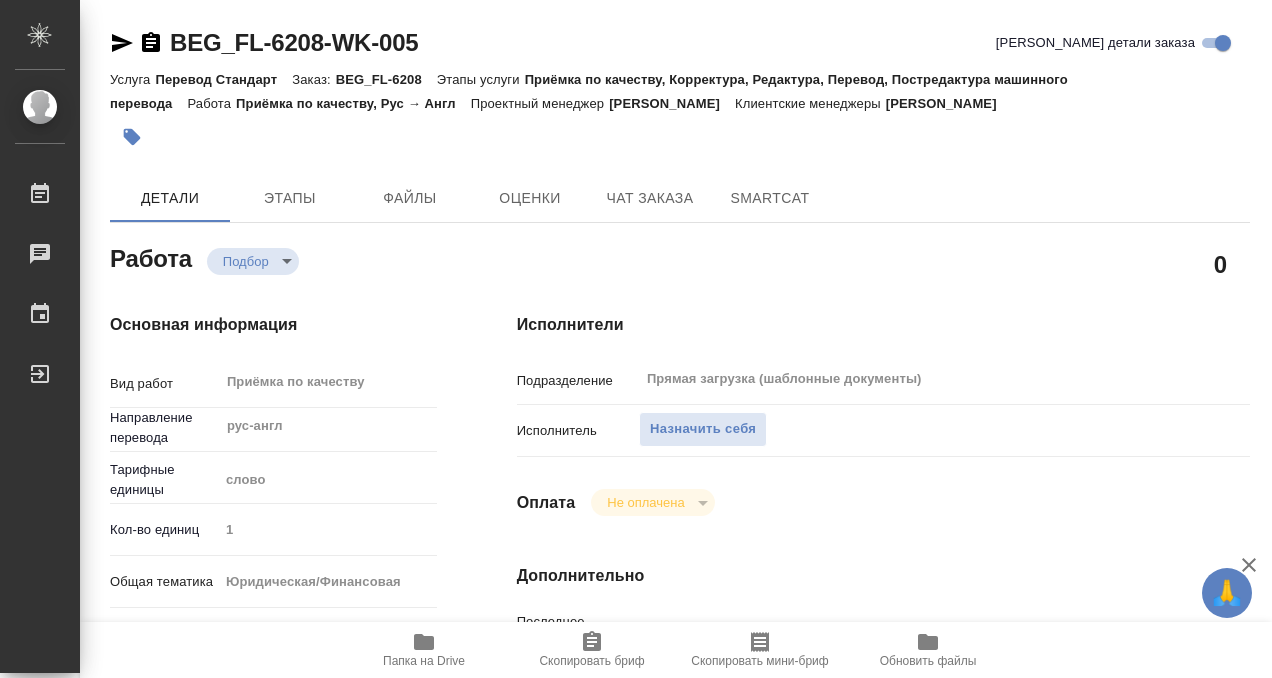 type on "x" 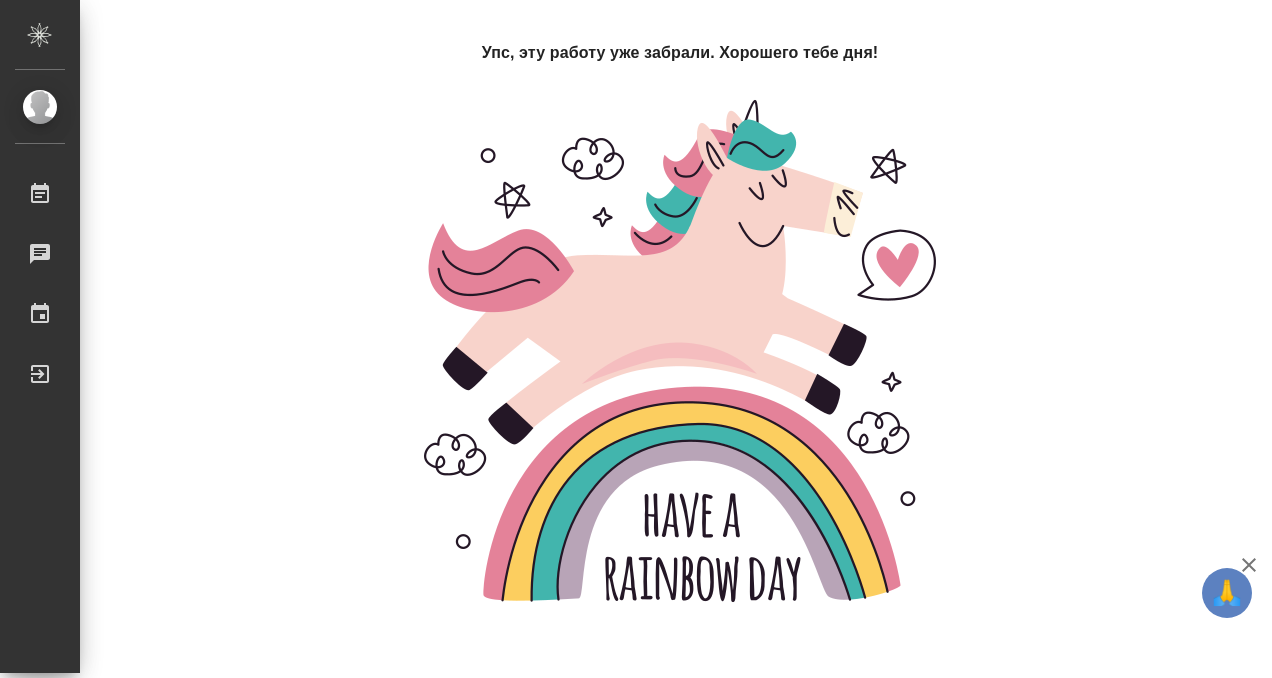 scroll, scrollTop: 0, scrollLeft: 0, axis: both 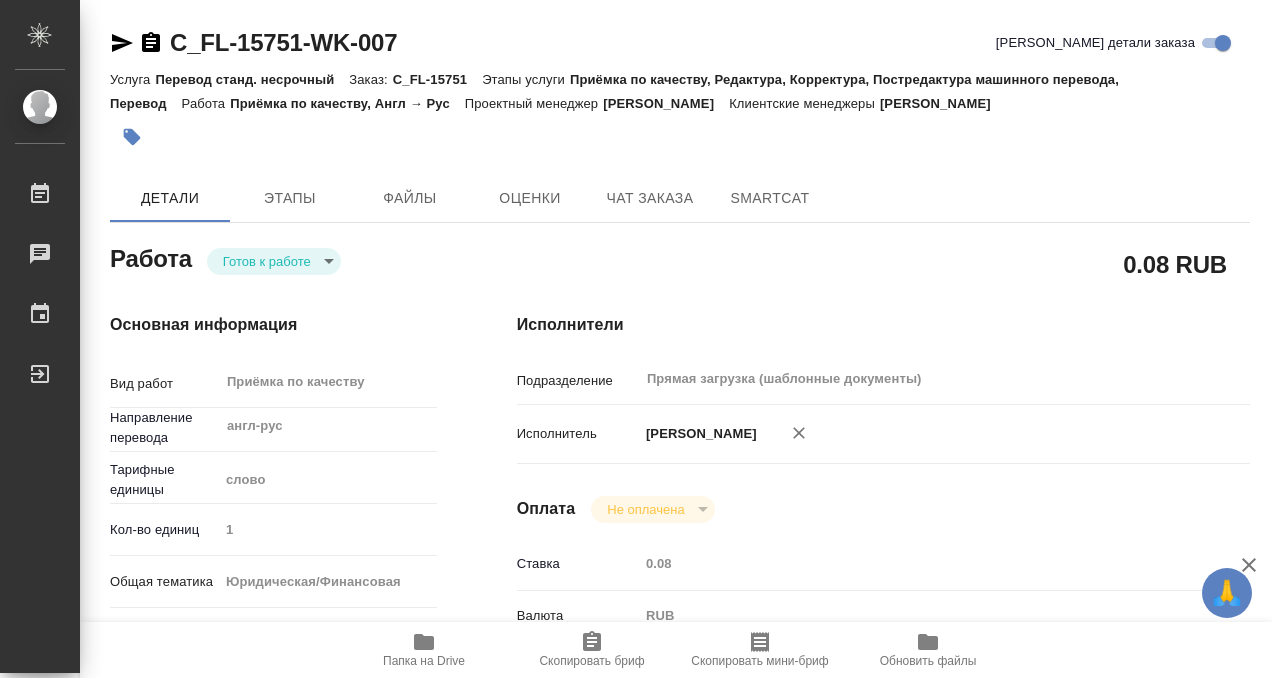 type on "x" 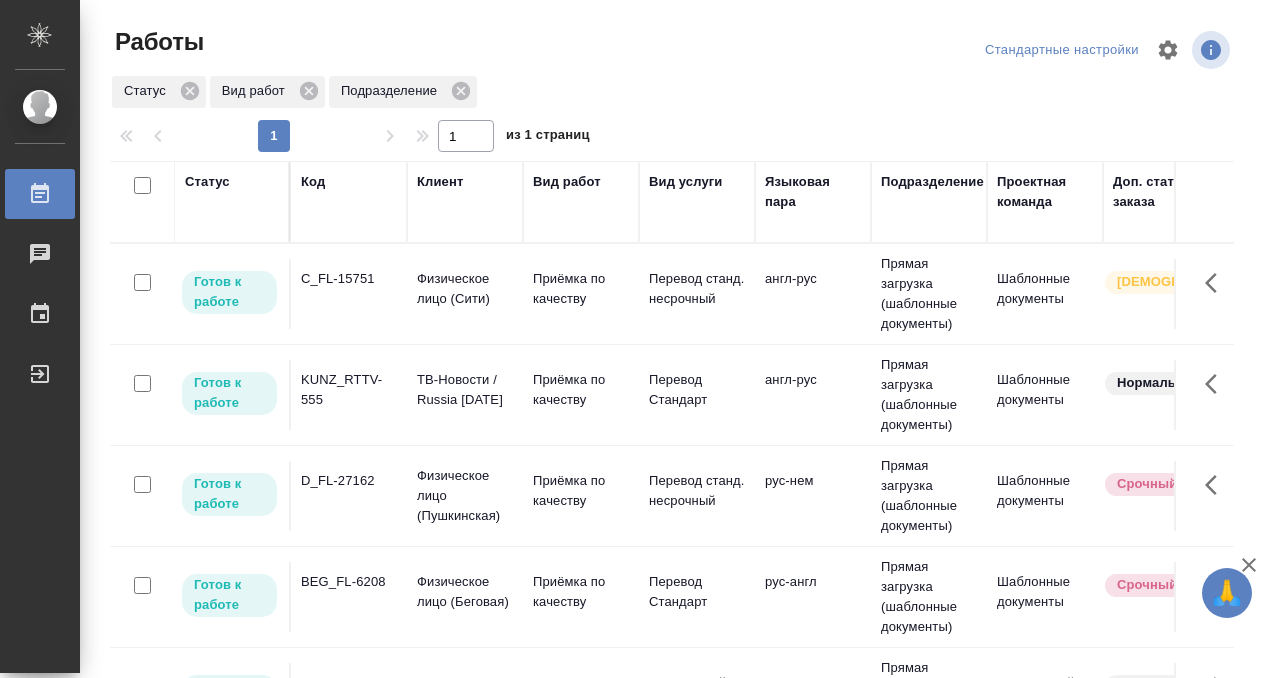 scroll, scrollTop: 0, scrollLeft: 0, axis: both 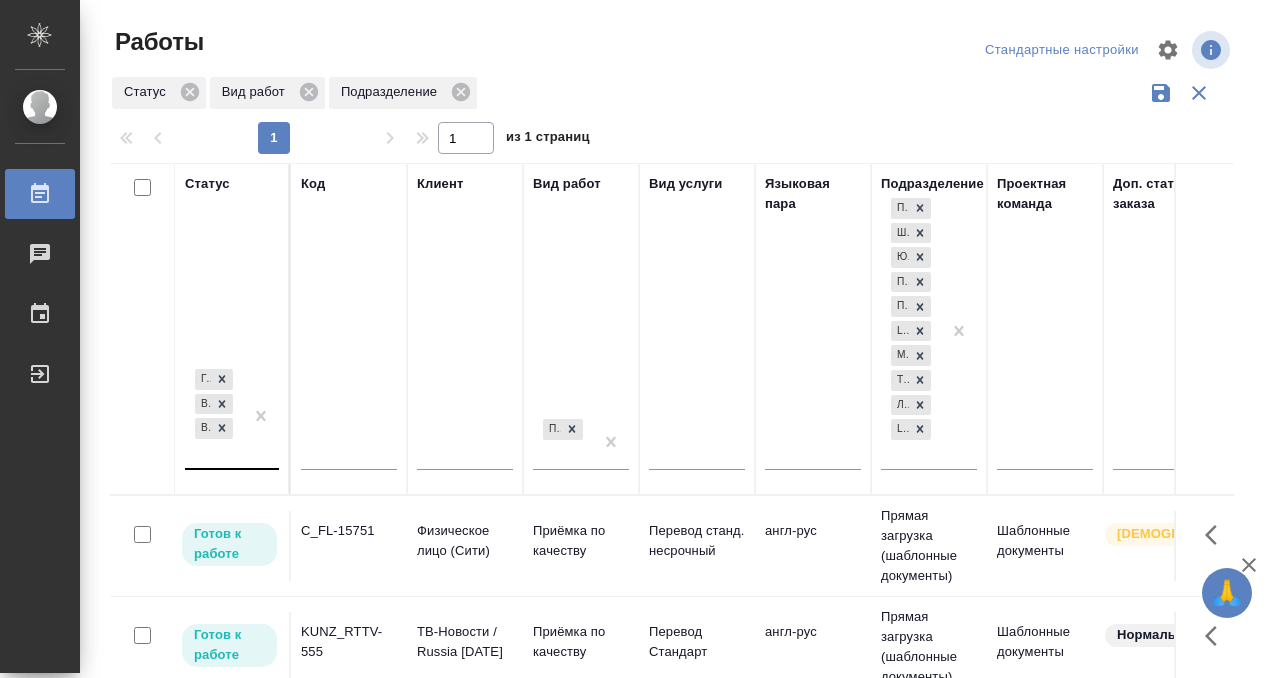 click on "[PERSON_NAME] к работе В работе В ожидании" at bounding box center [214, 416] 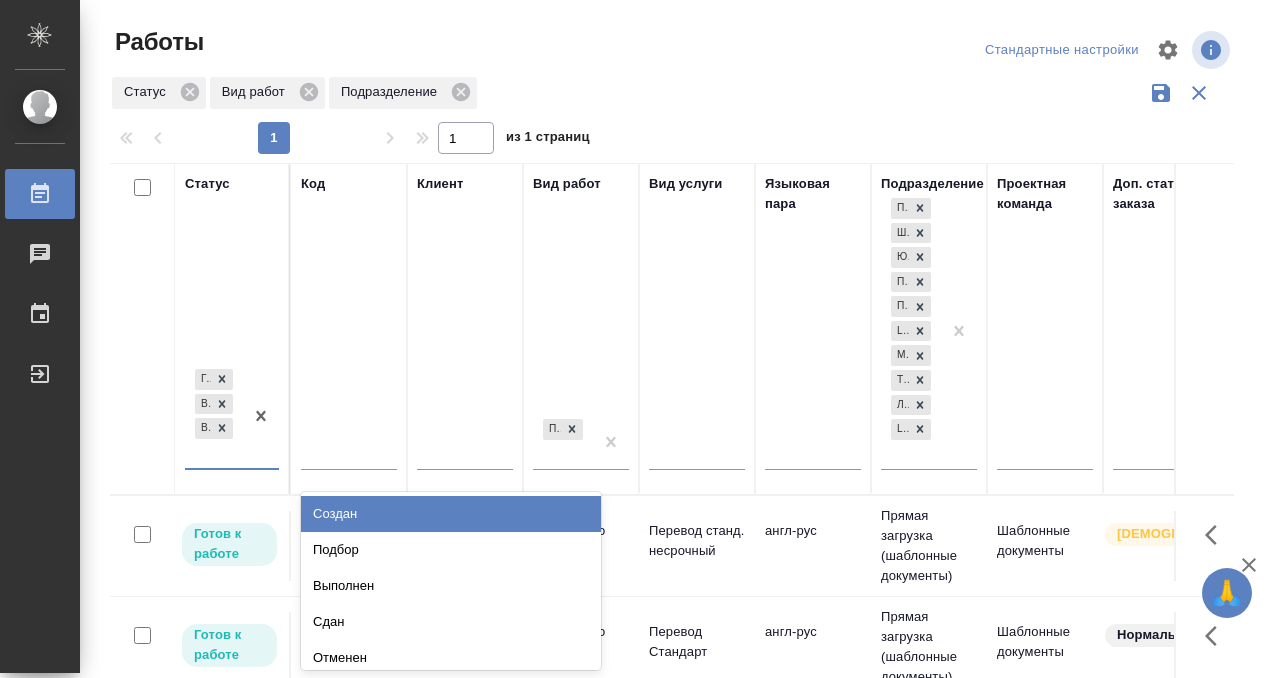 scroll, scrollTop: 10, scrollLeft: 0, axis: vertical 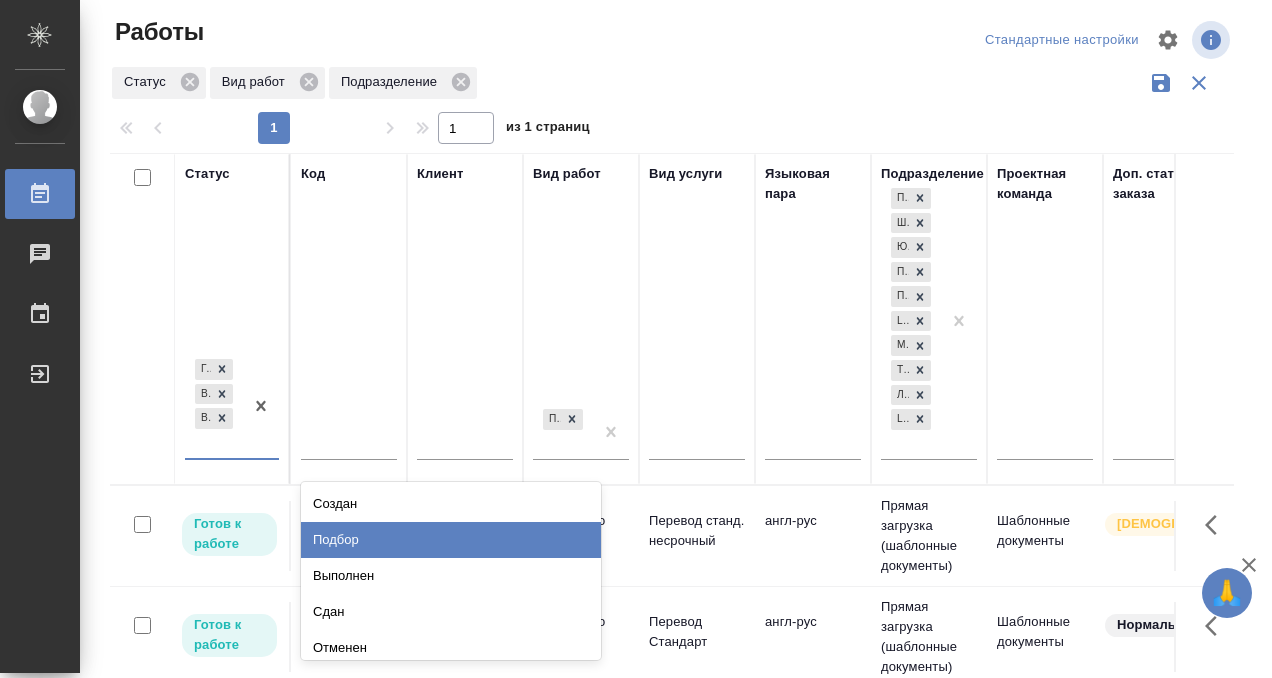 click on "Подбор" at bounding box center (451, 540) 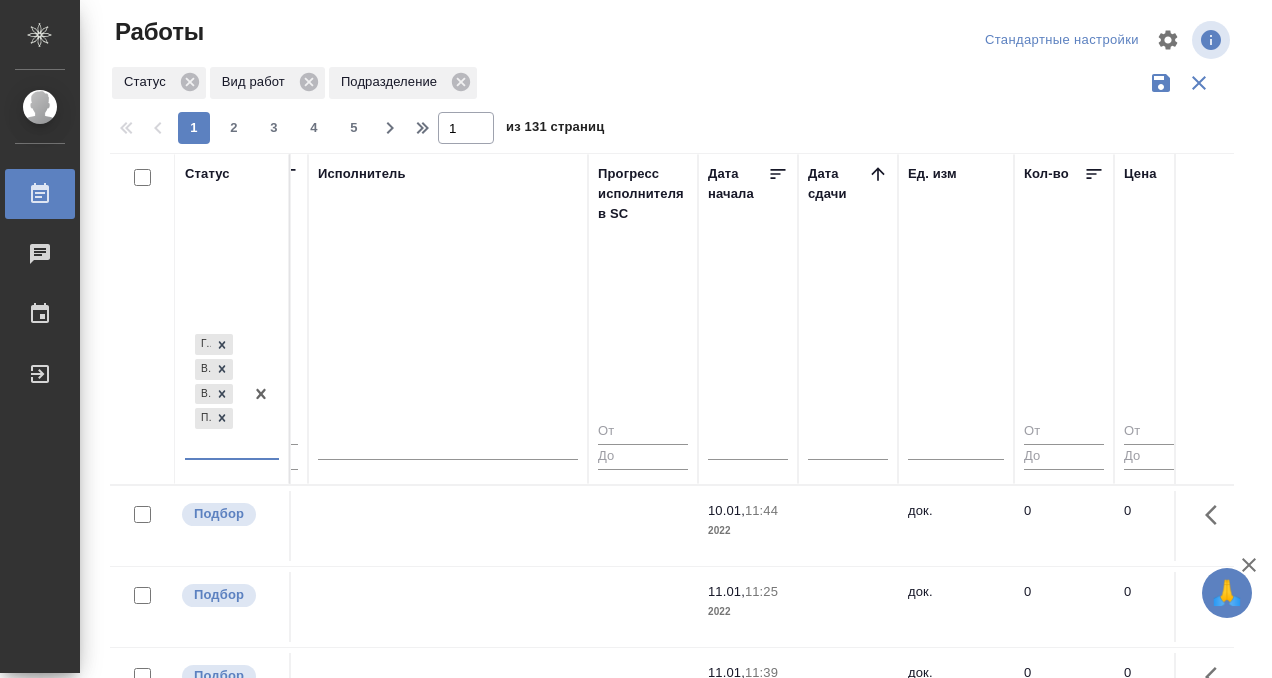 scroll, scrollTop: 0, scrollLeft: 1307, axis: horizontal 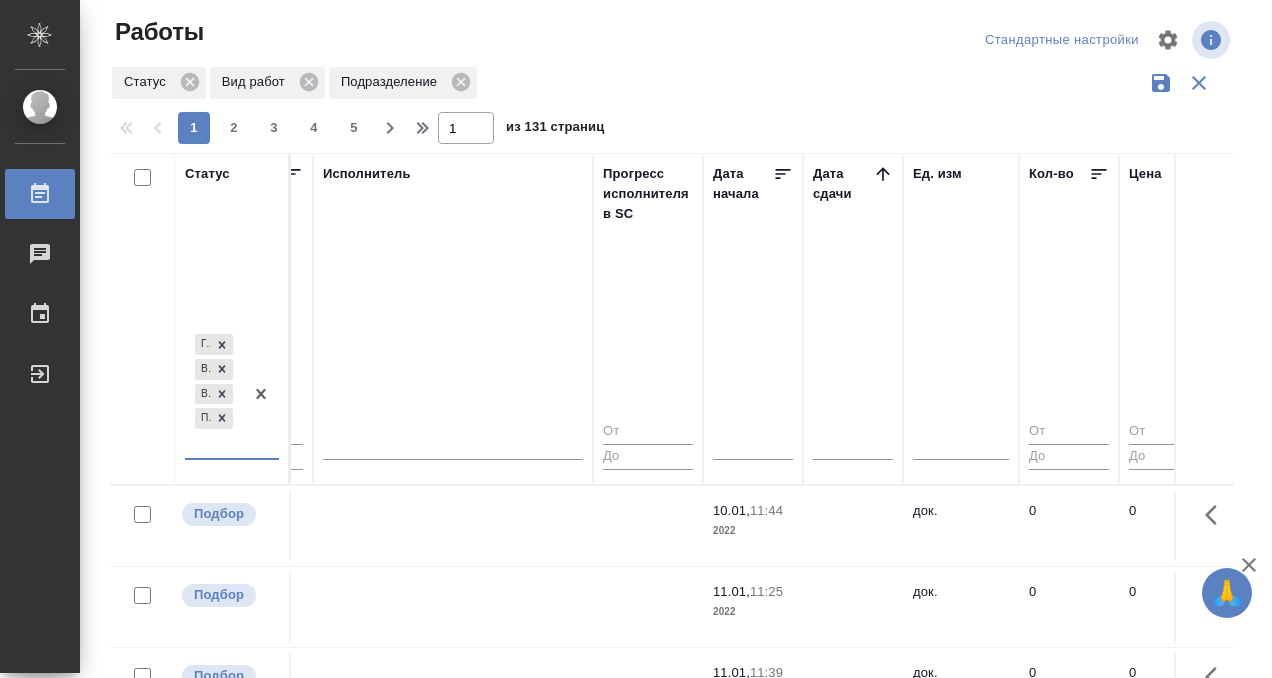 click 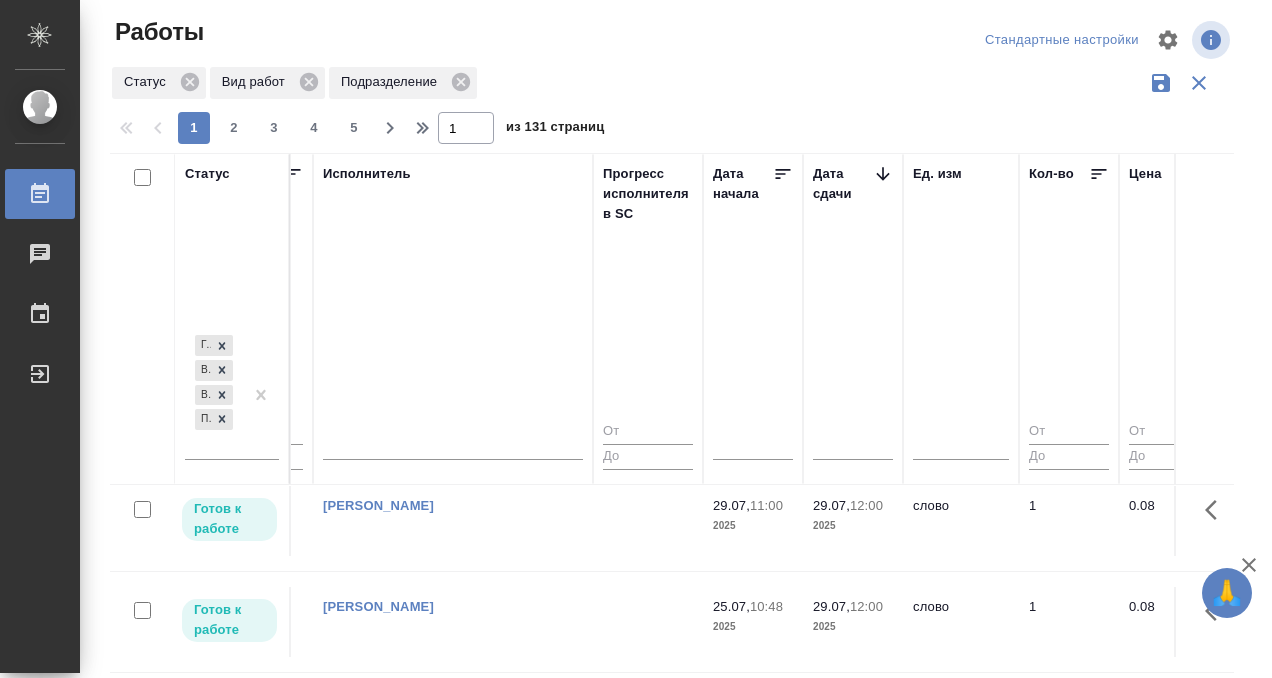 scroll, scrollTop: 0, scrollLeft: 1307, axis: horizontal 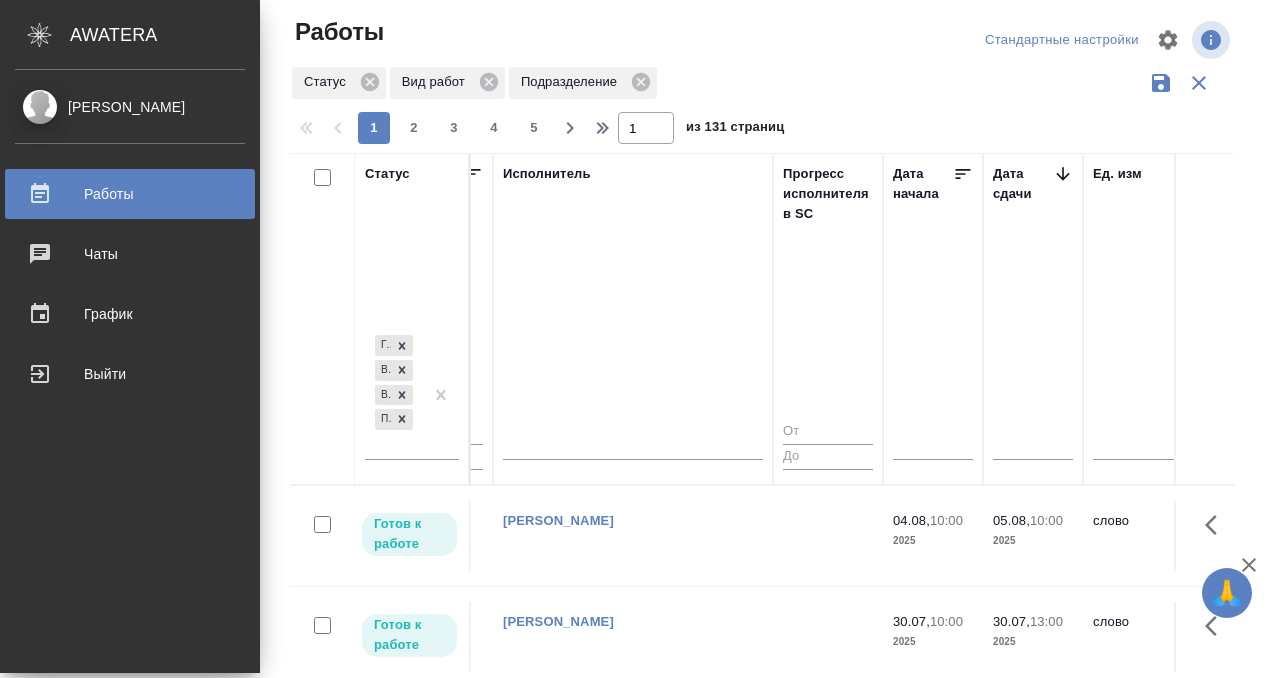 click 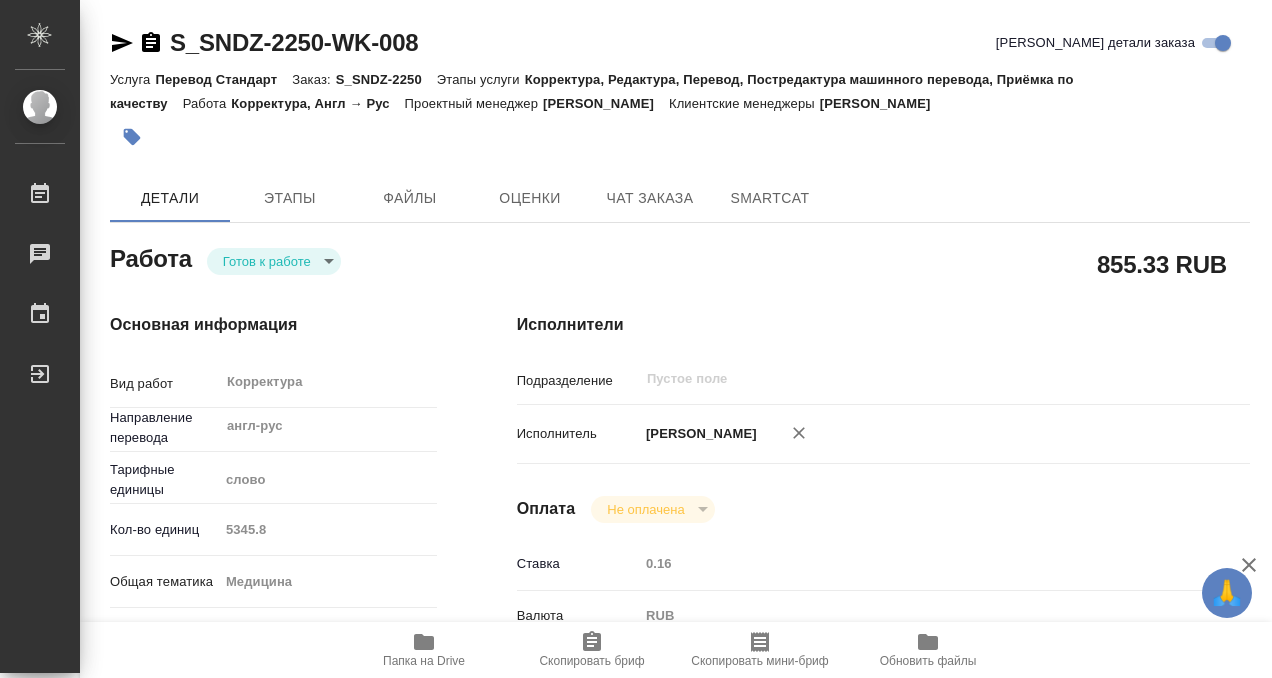scroll, scrollTop: 0, scrollLeft: 0, axis: both 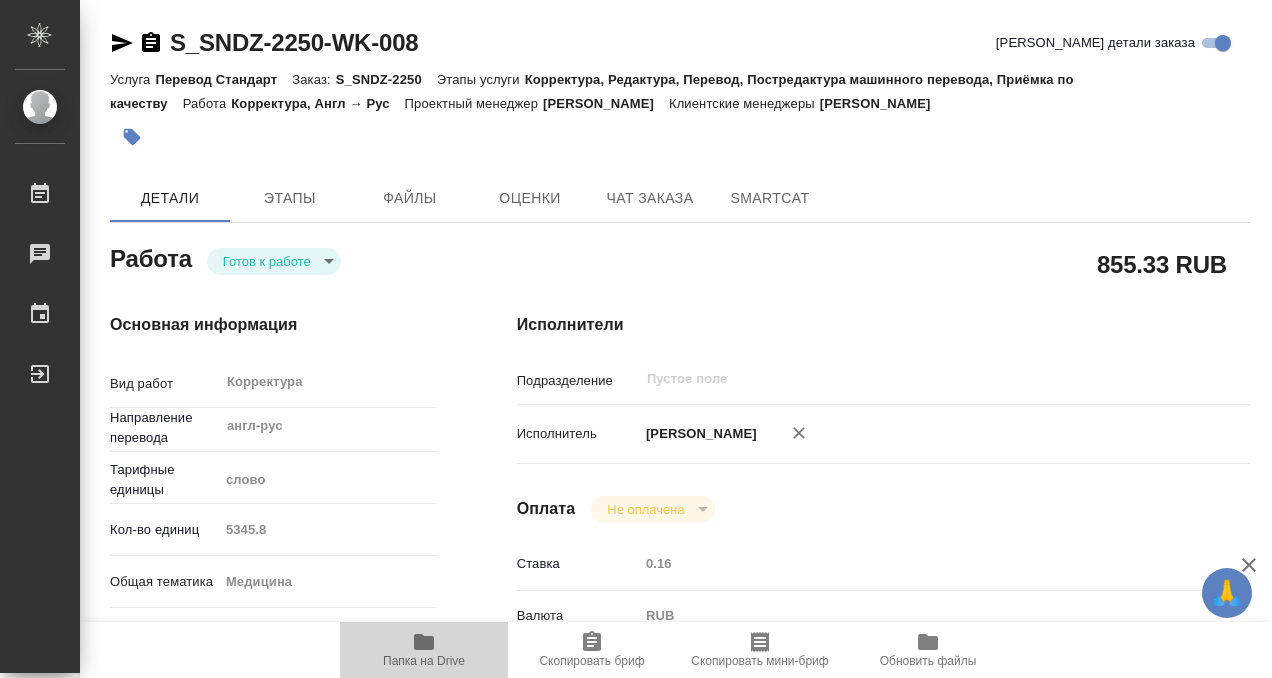 click 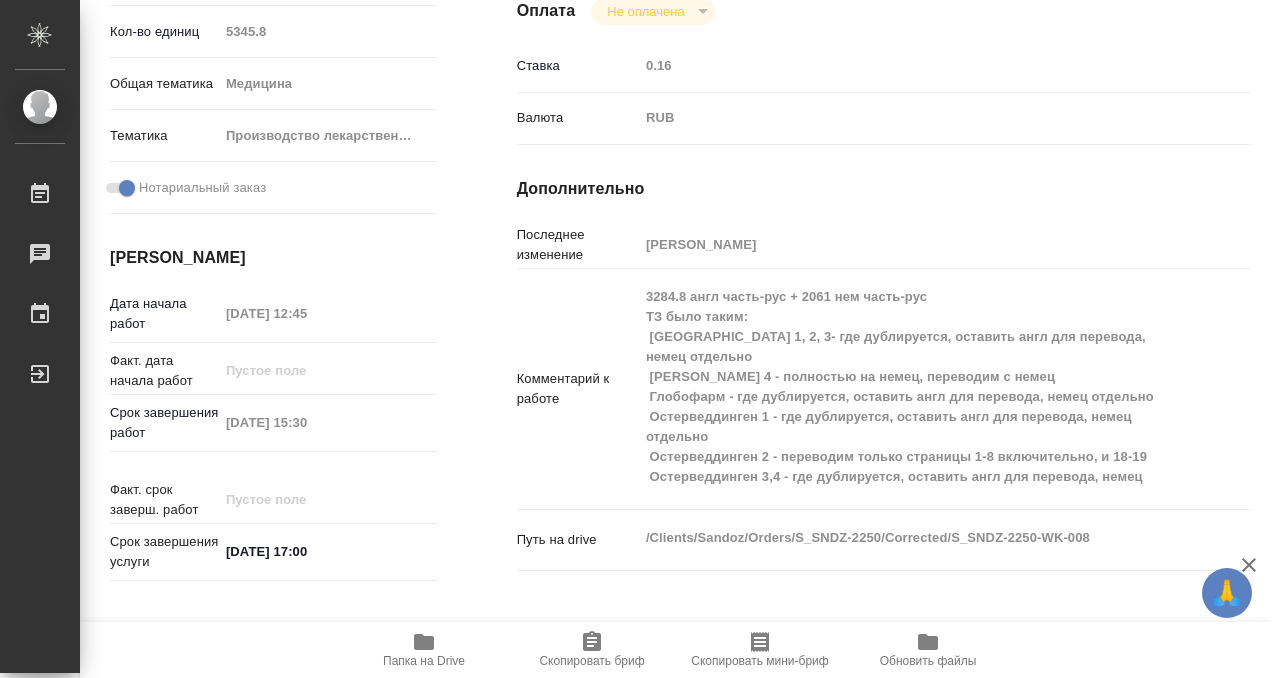 scroll, scrollTop: 0, scrollLeft: 0, axis: both 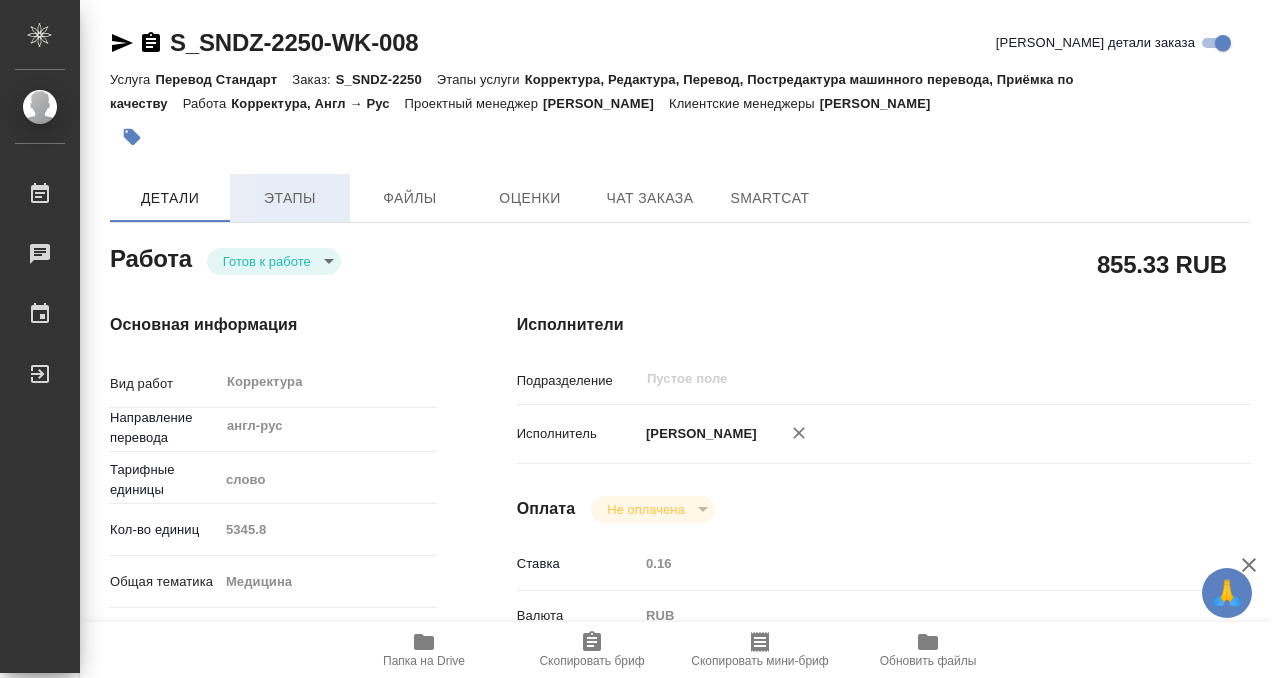 click on "Этапы" at bounding box center [290, 198] 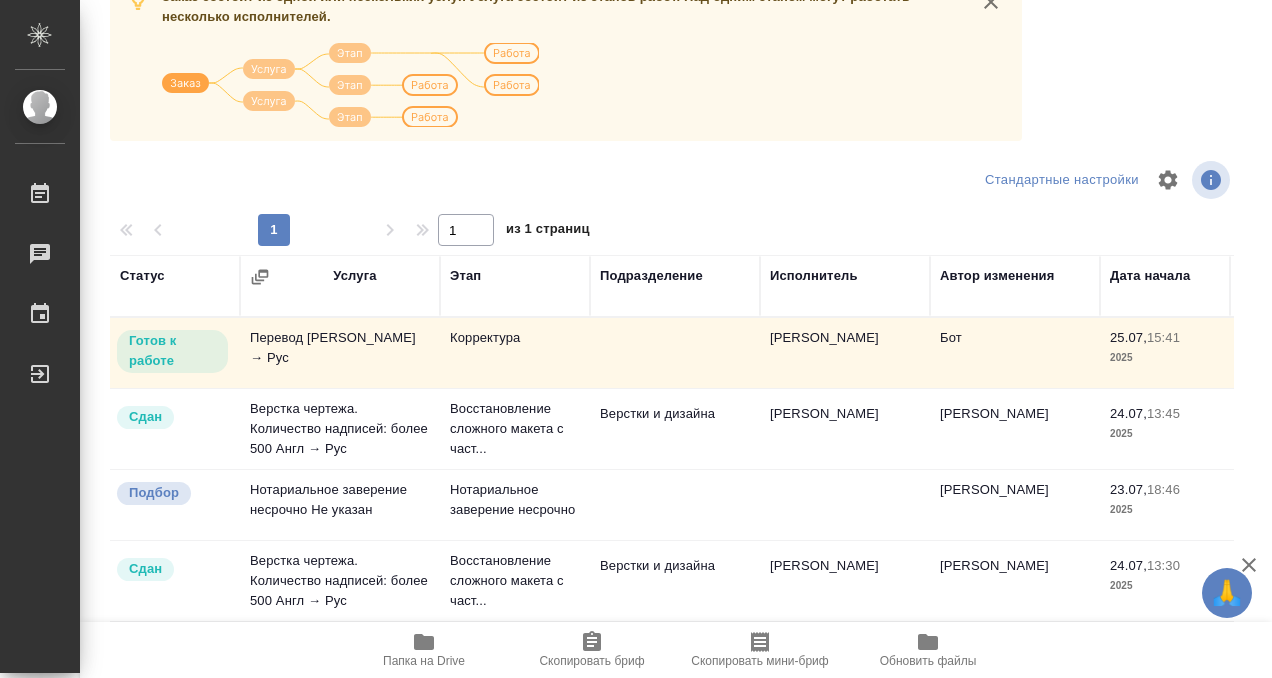scroll, scrollTop: 344, scrollLeft: 0, axis: vertical 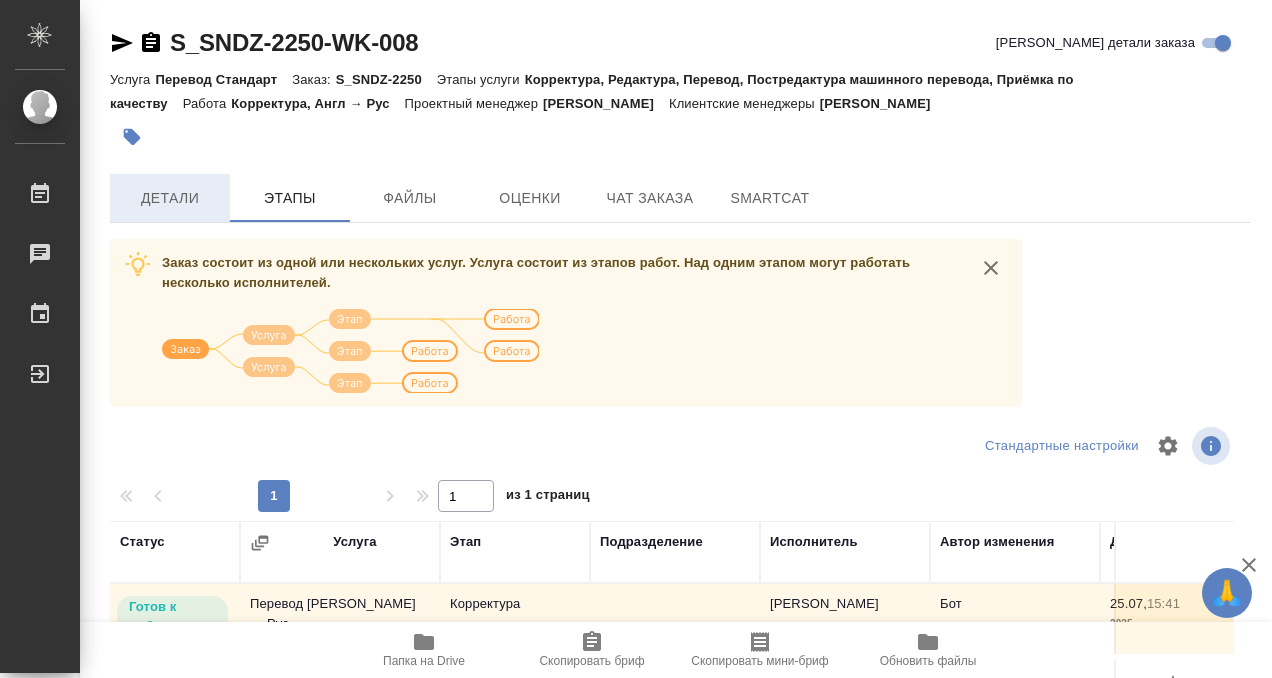click on "Детали" at bounding box center [170, 198] 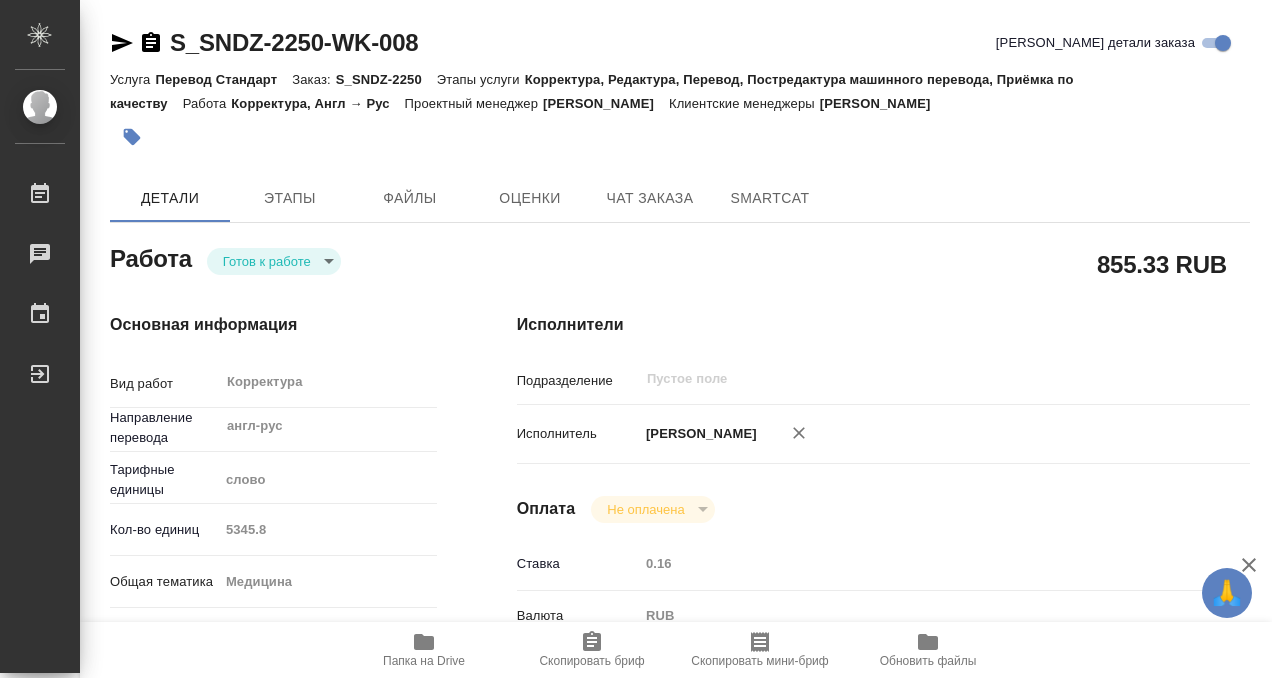 type on "x" 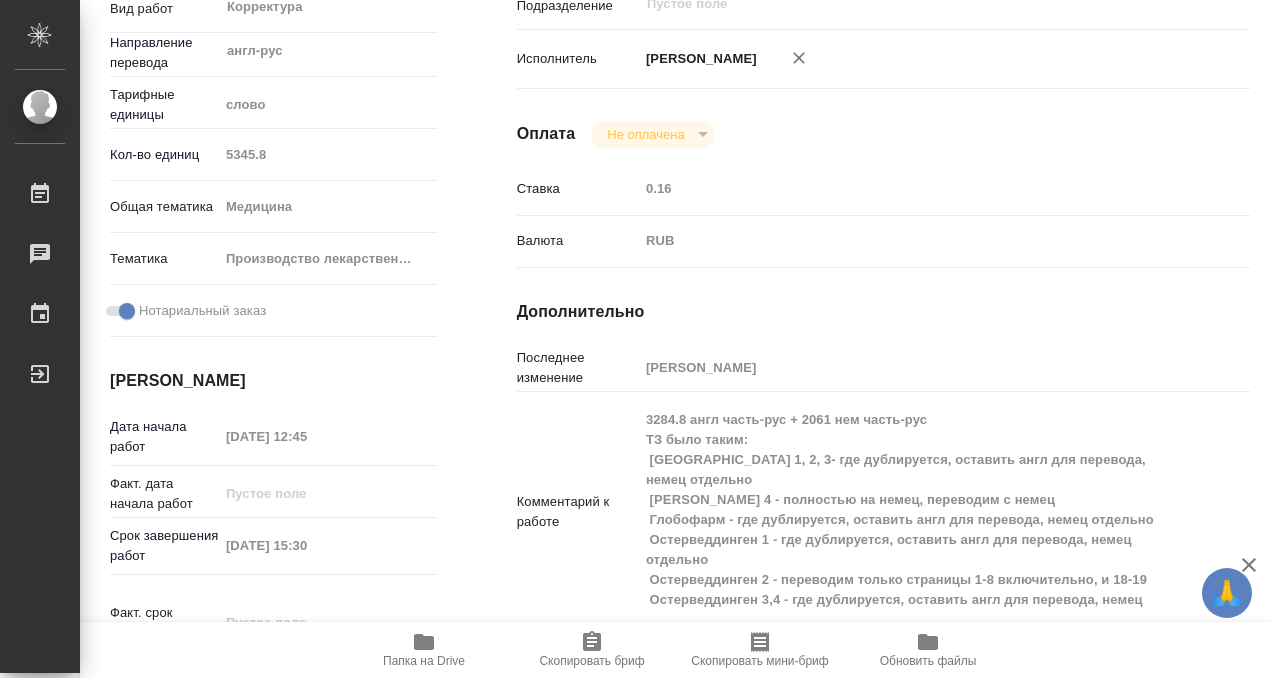 scroll, scrollTop: 359, scrollLeft: 0, axis: vertical 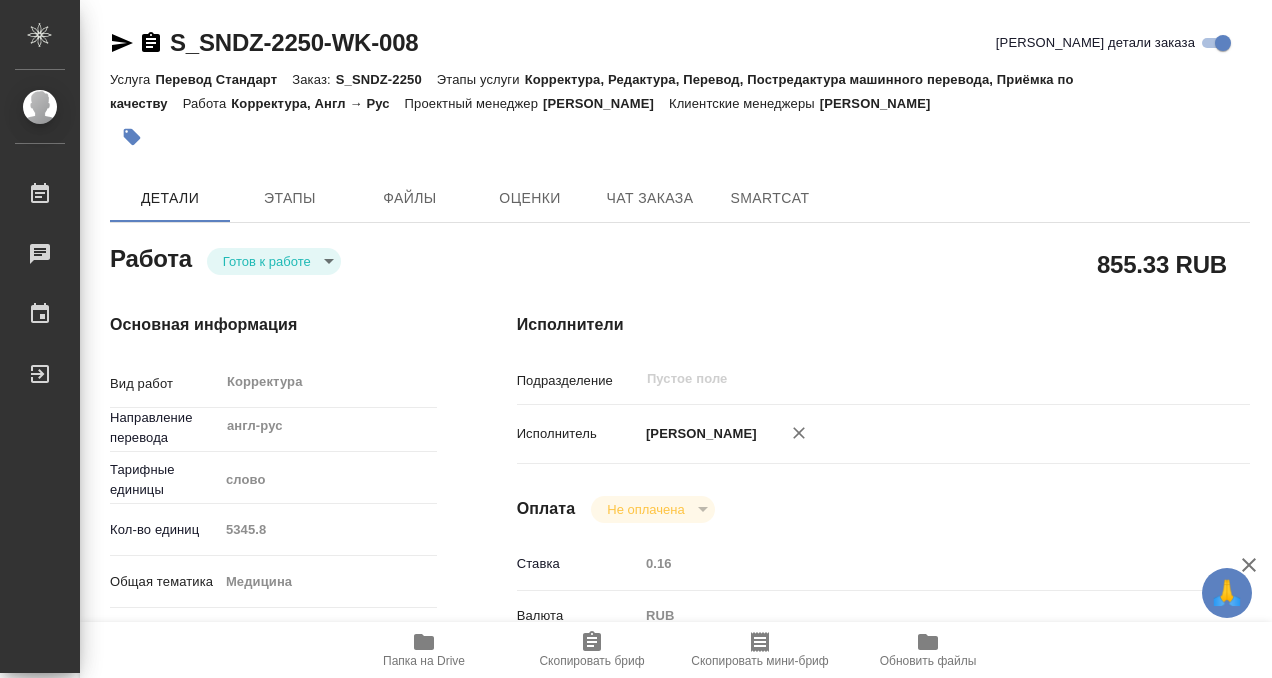 click 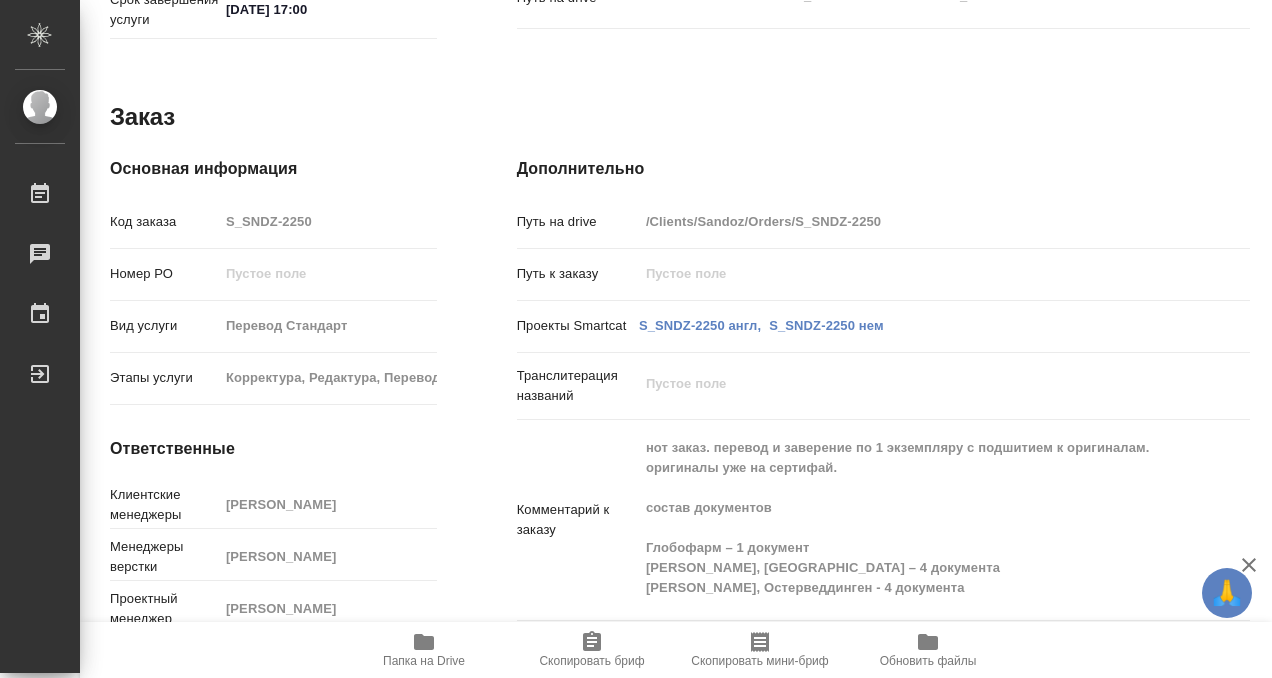 scroll, scrollTop: 1068, scrollLeft: 0, axis: vertical 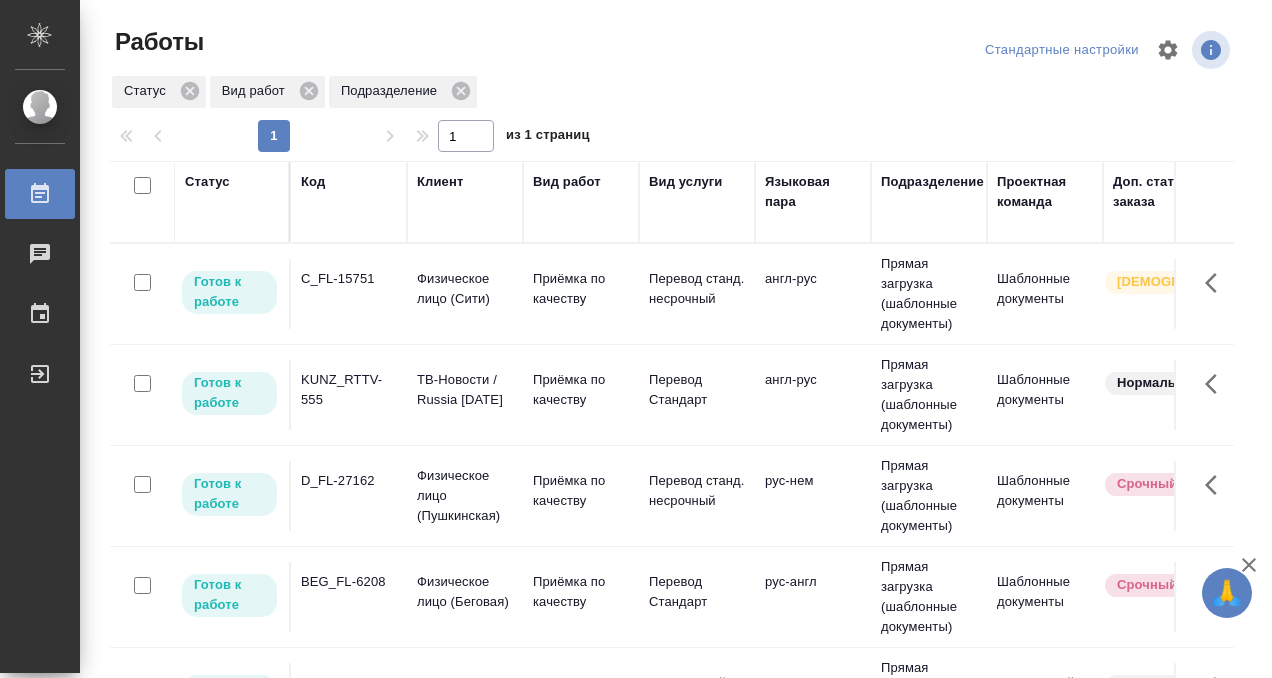click on "Статус" at bounding box center (207, 182) 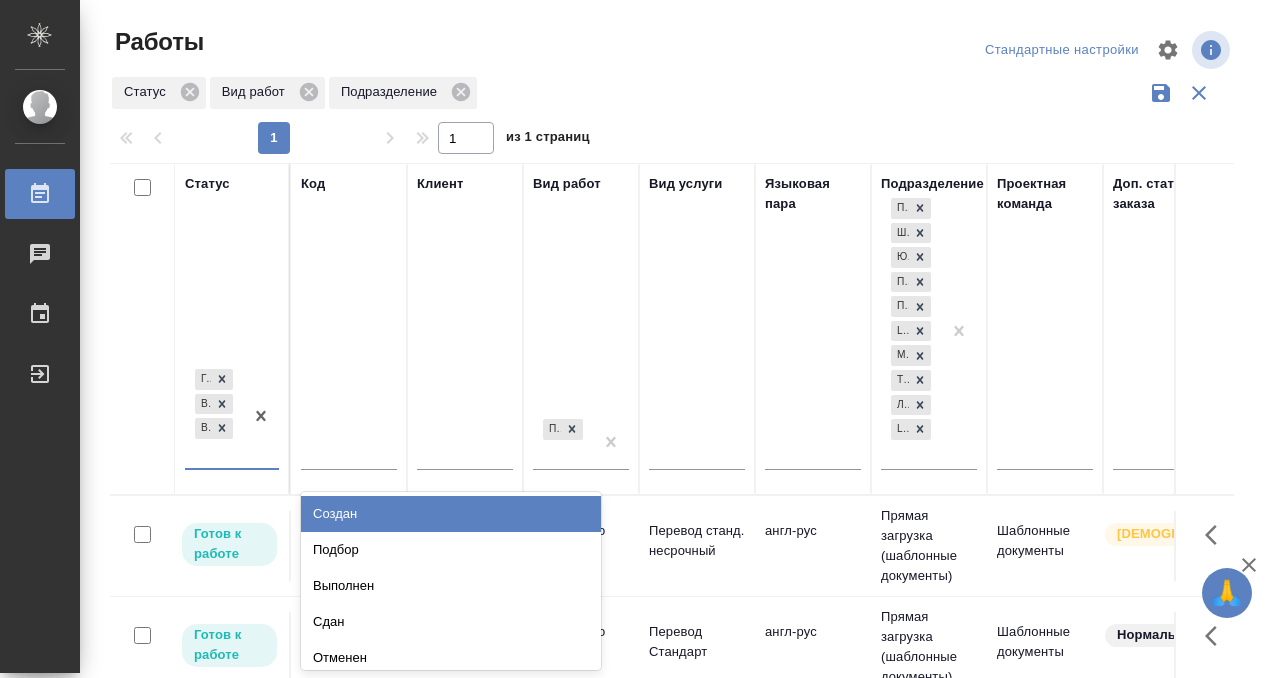 click on "[PERSON_NAME] к работе В работе В ожидании" at bounding box center [214, 416] 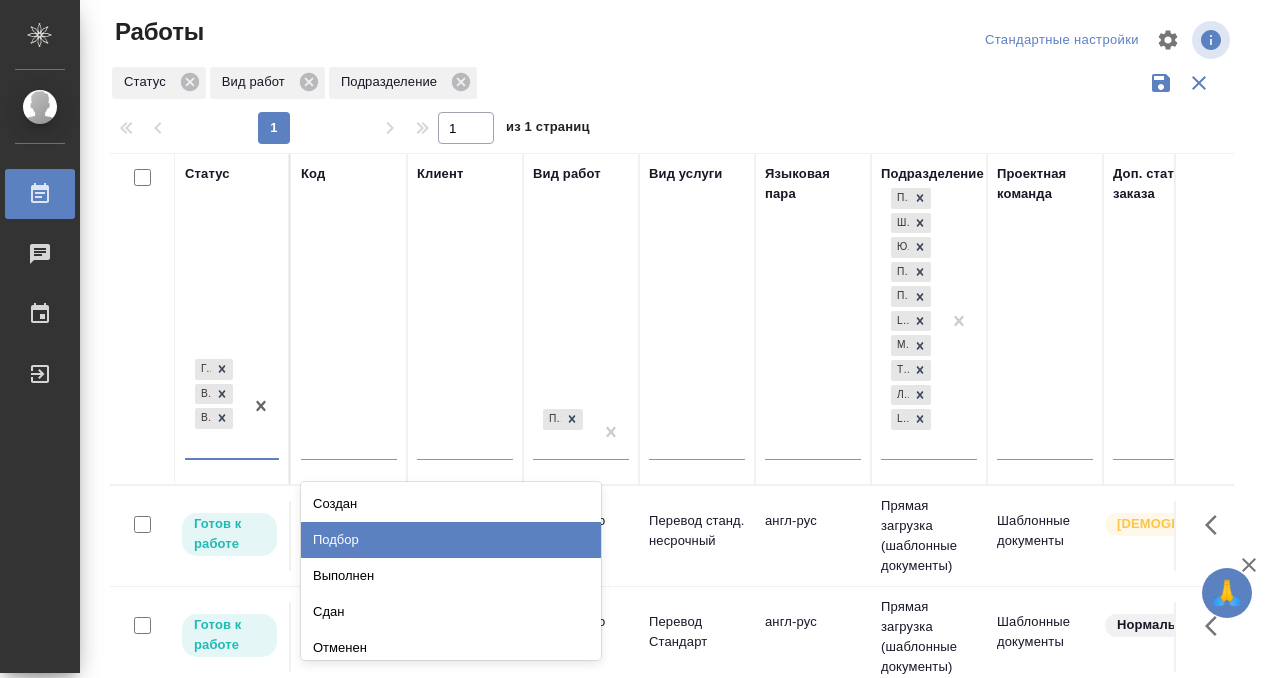 click on "Подбор" at bounding box center (451, 540) 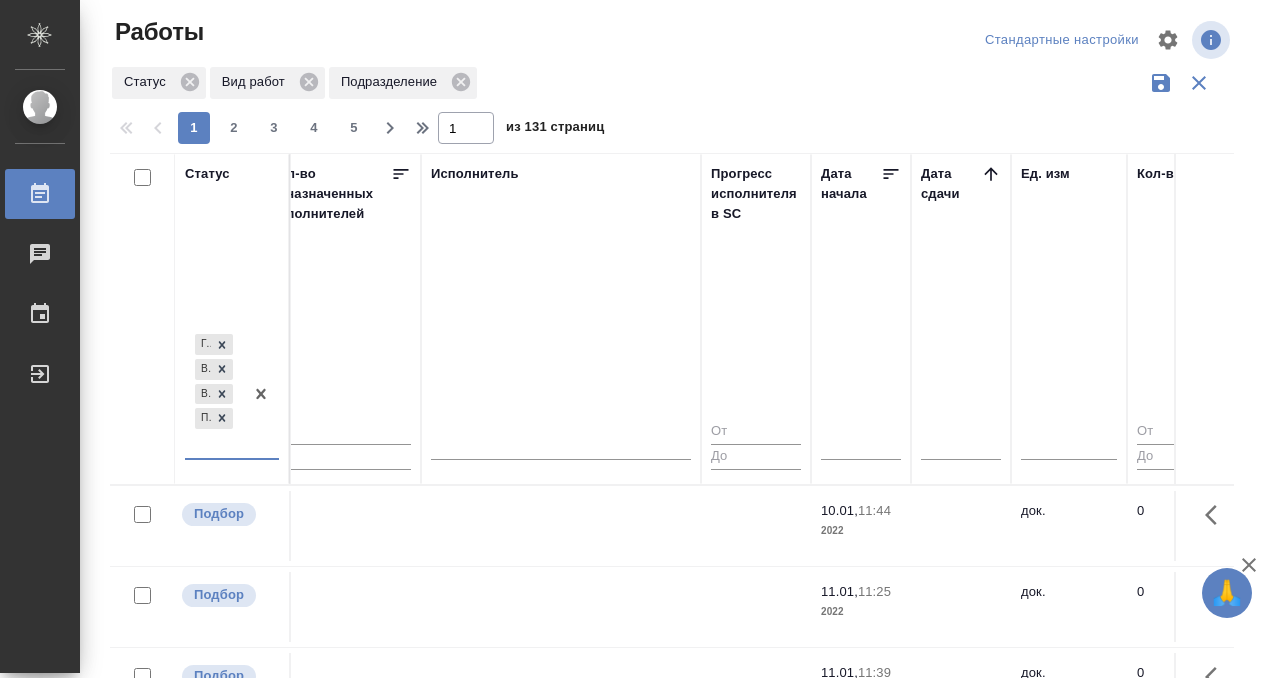 scroll, scrollTop: 0, scrollLeft: 1314, axis: horizontal 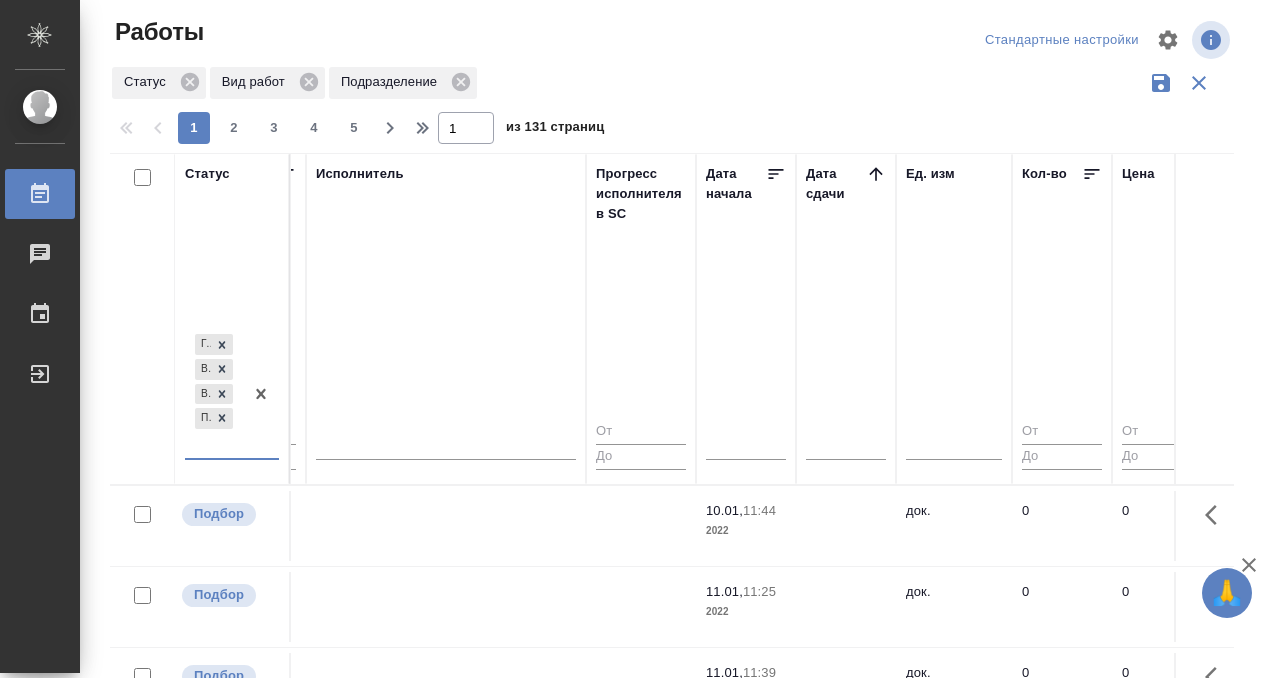 click 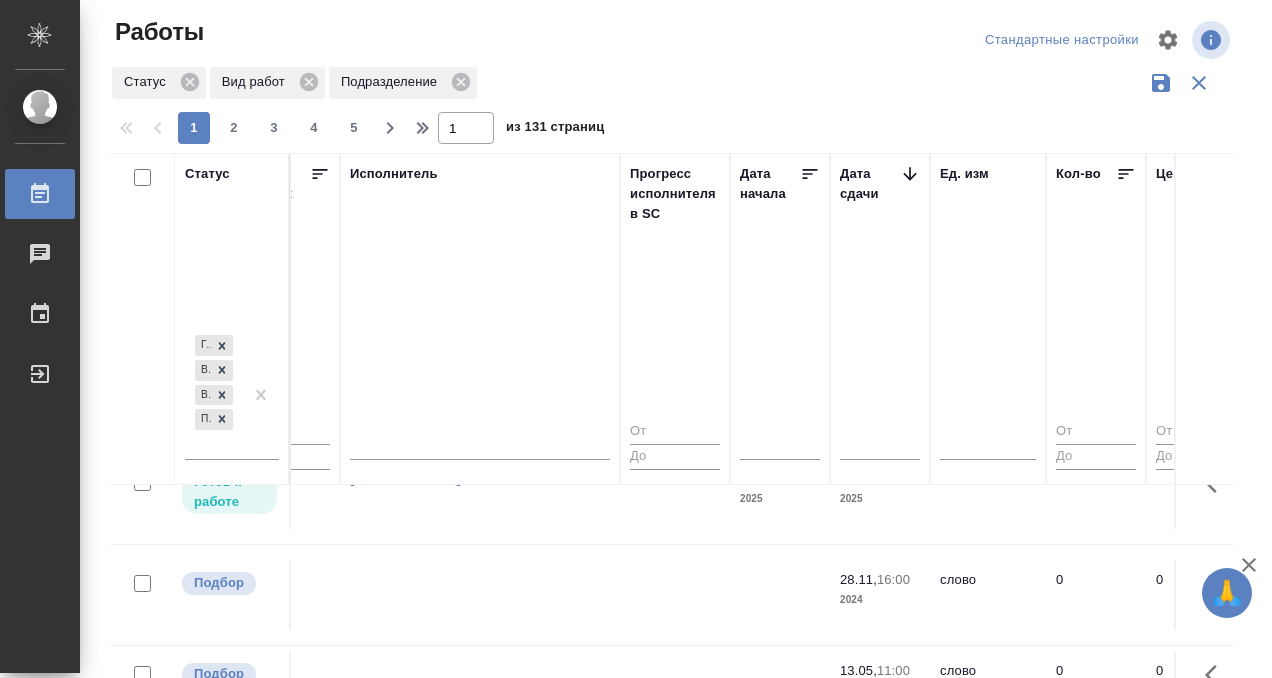 scroll, scrollTop: 588, scrollLeft: 1280, axis: both 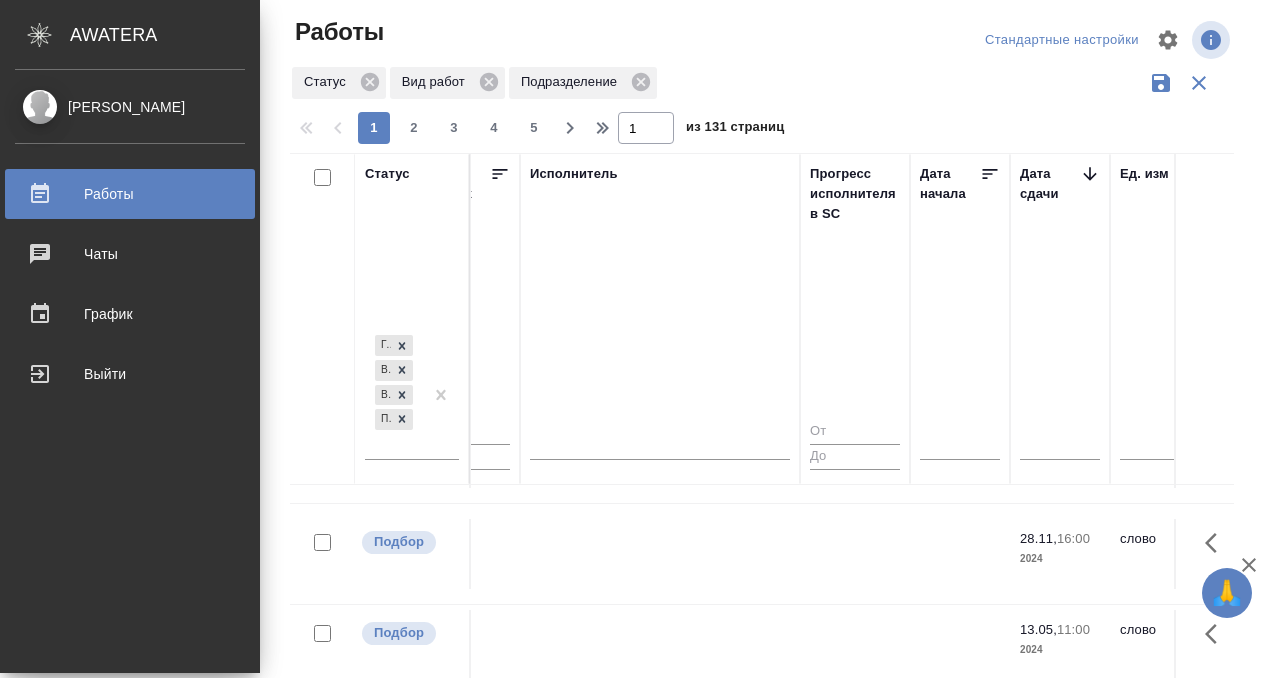 click at bounding box center [56, 194] 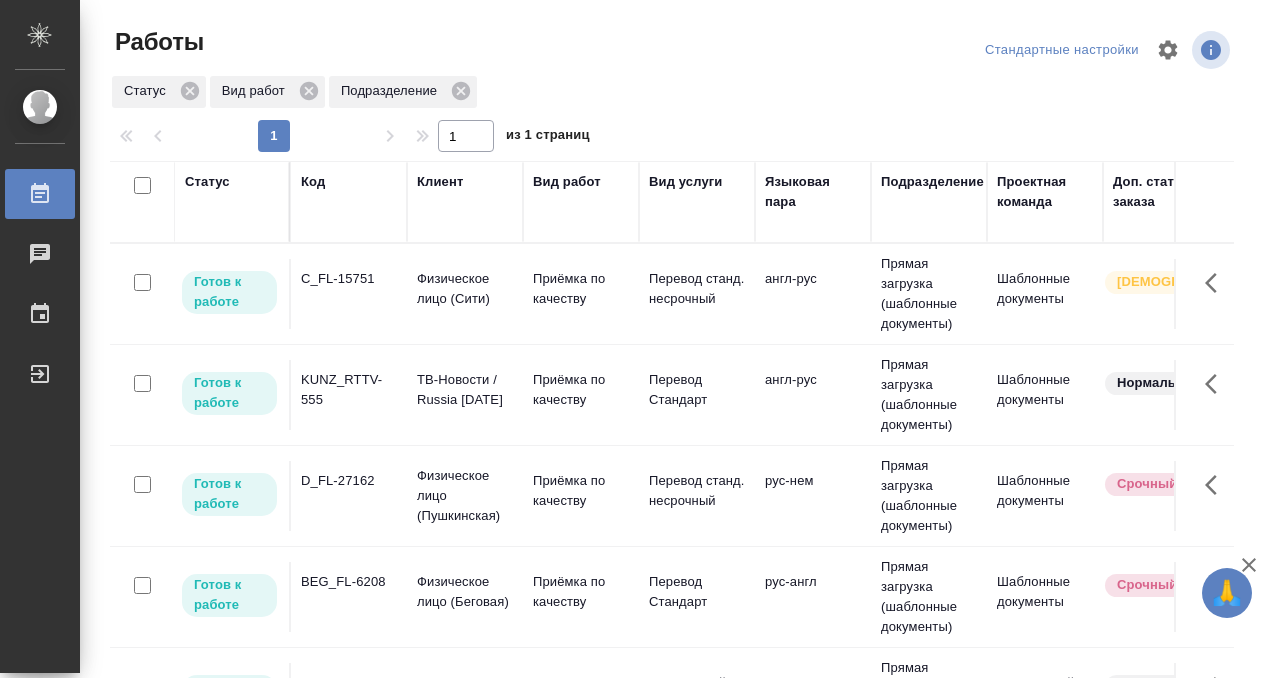 scroll, scrollTop: 0, scrollLeft: 0, axis: both 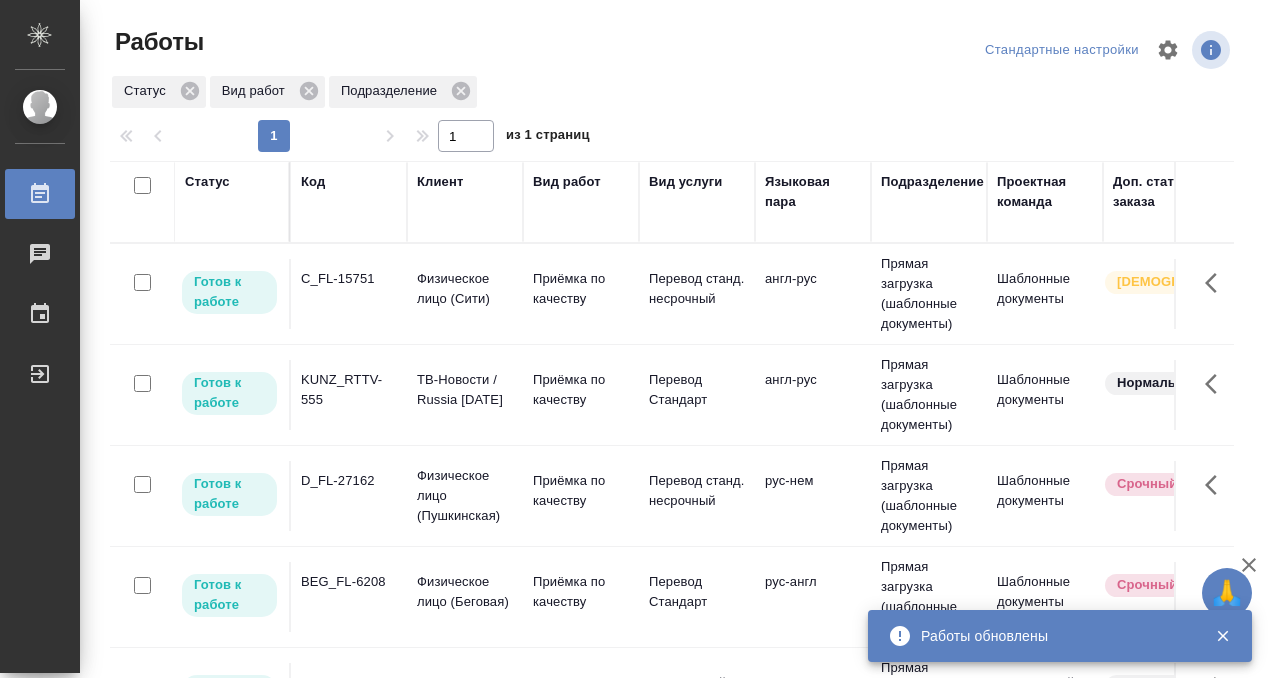 click on "Статус" at bounding box center [207, 182] 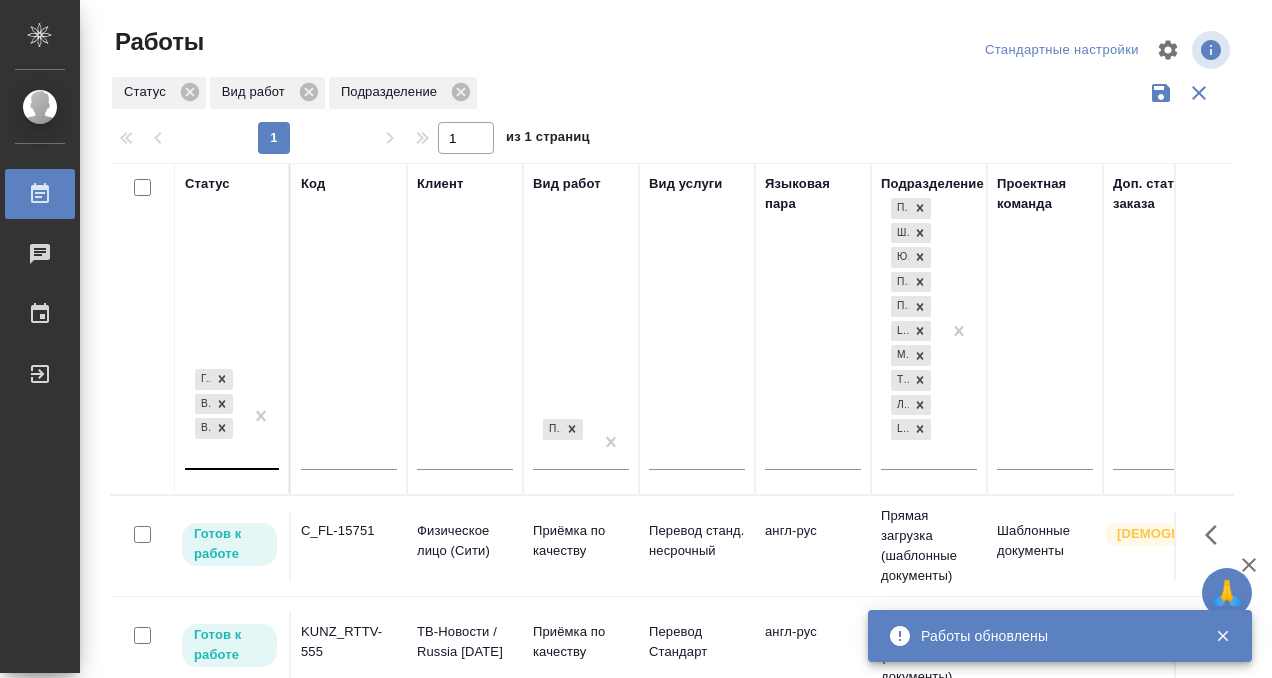 click at bounding box center (261, 416) 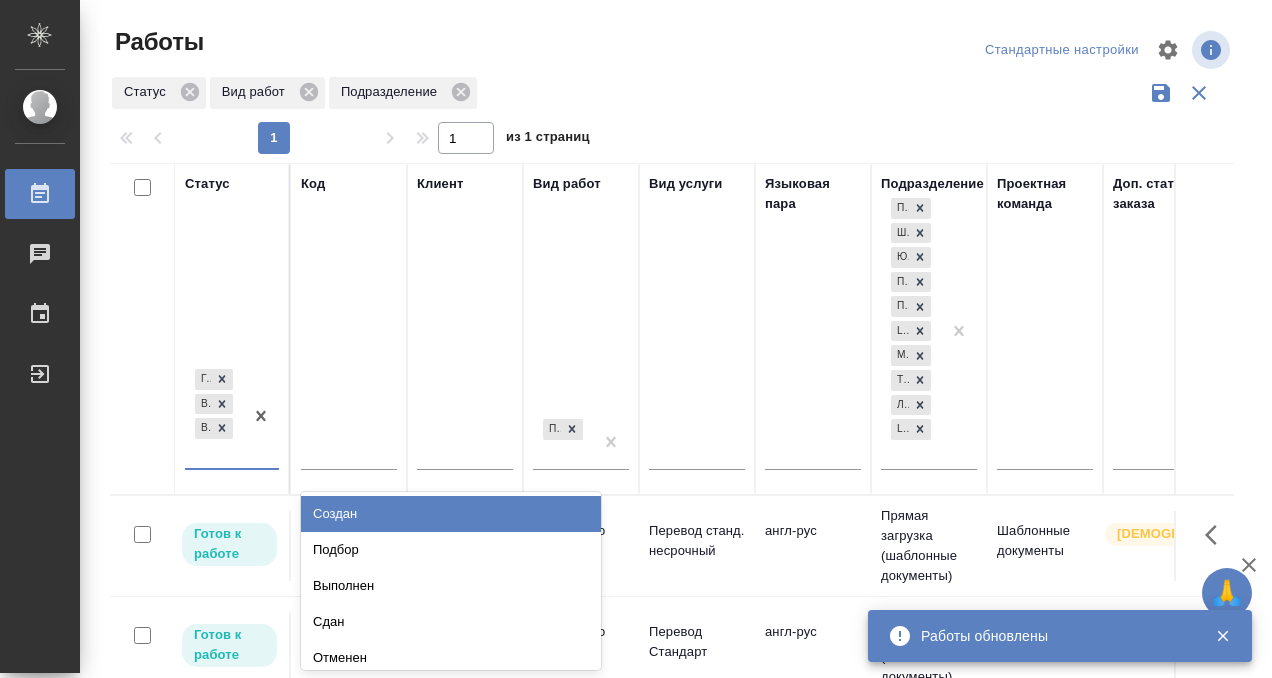 scroll, scrollTop: 10, scrollLeft: 0, axis: vertical 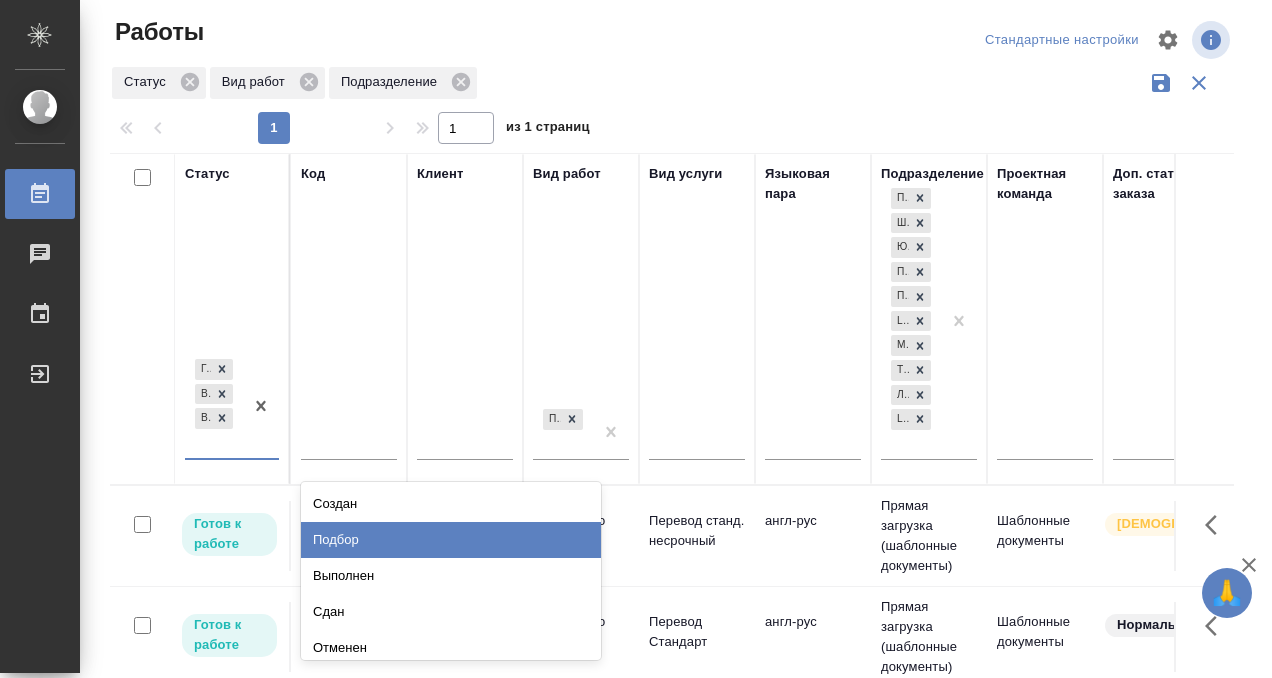click on "Подбор" at bounding box center [451, 540] 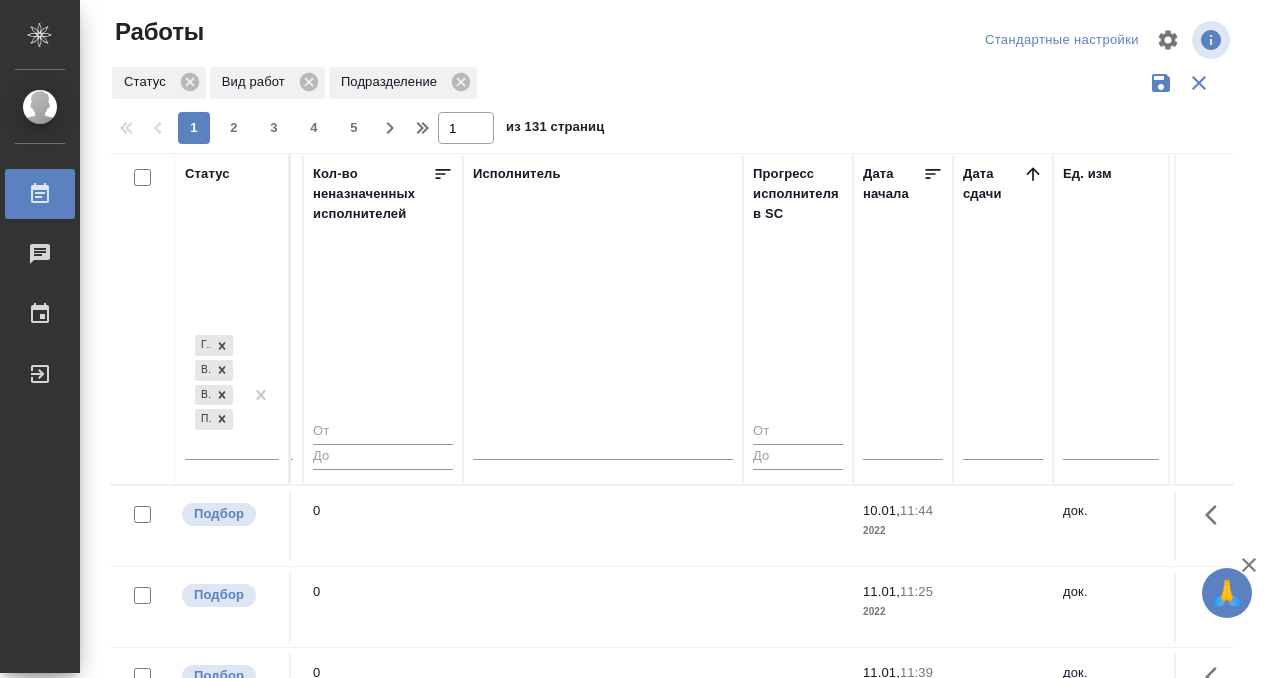 scroll, scrollTop: 0, scrollLeft: 1164, axis: horizontal 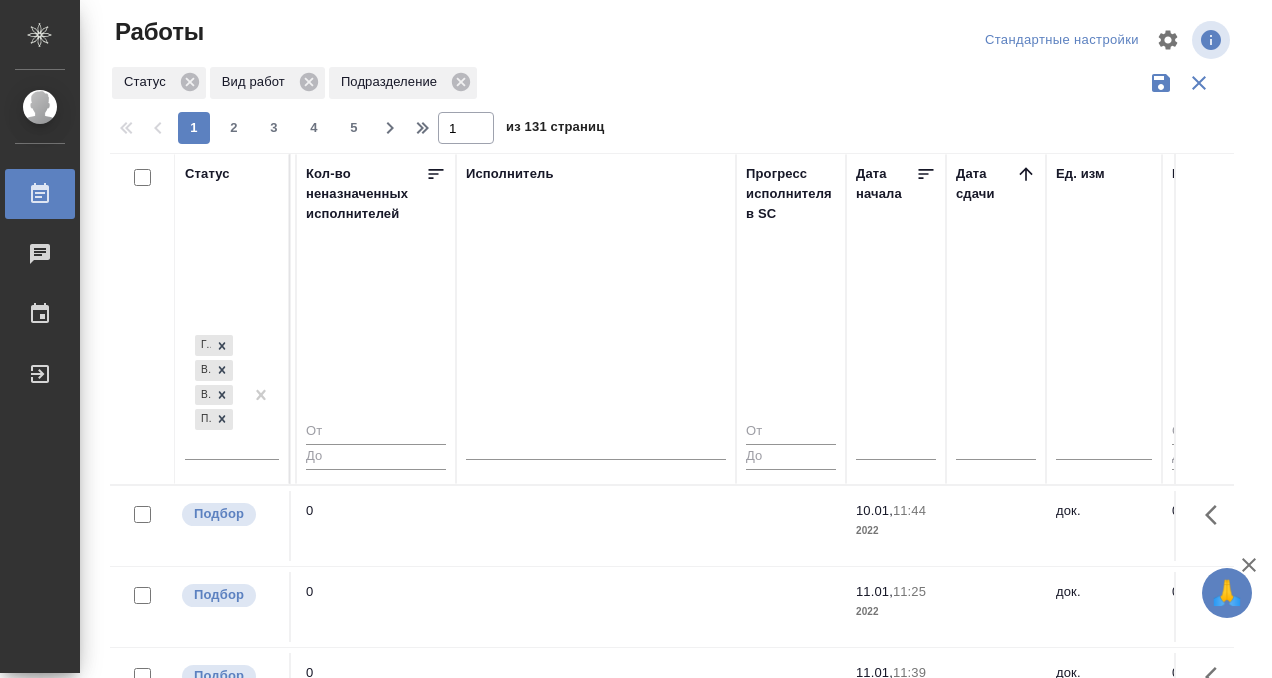 click 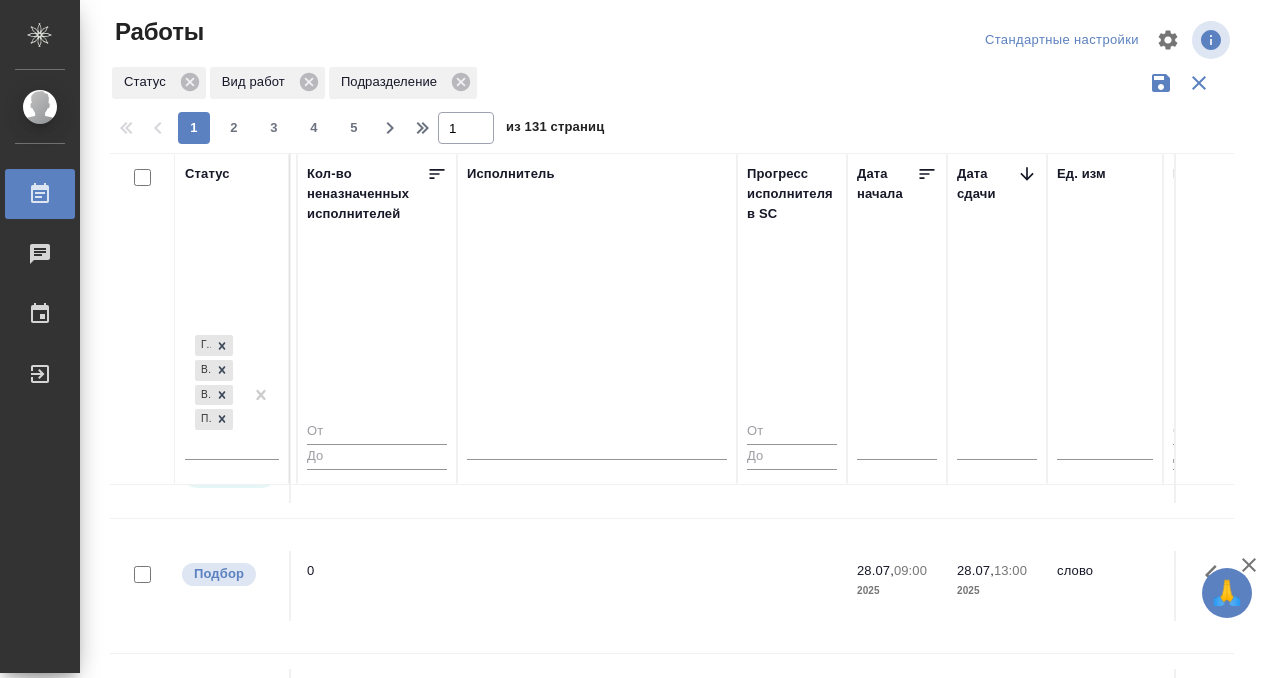 scroll, scrollTop: 481, scrollLeft: 1163, axis: both 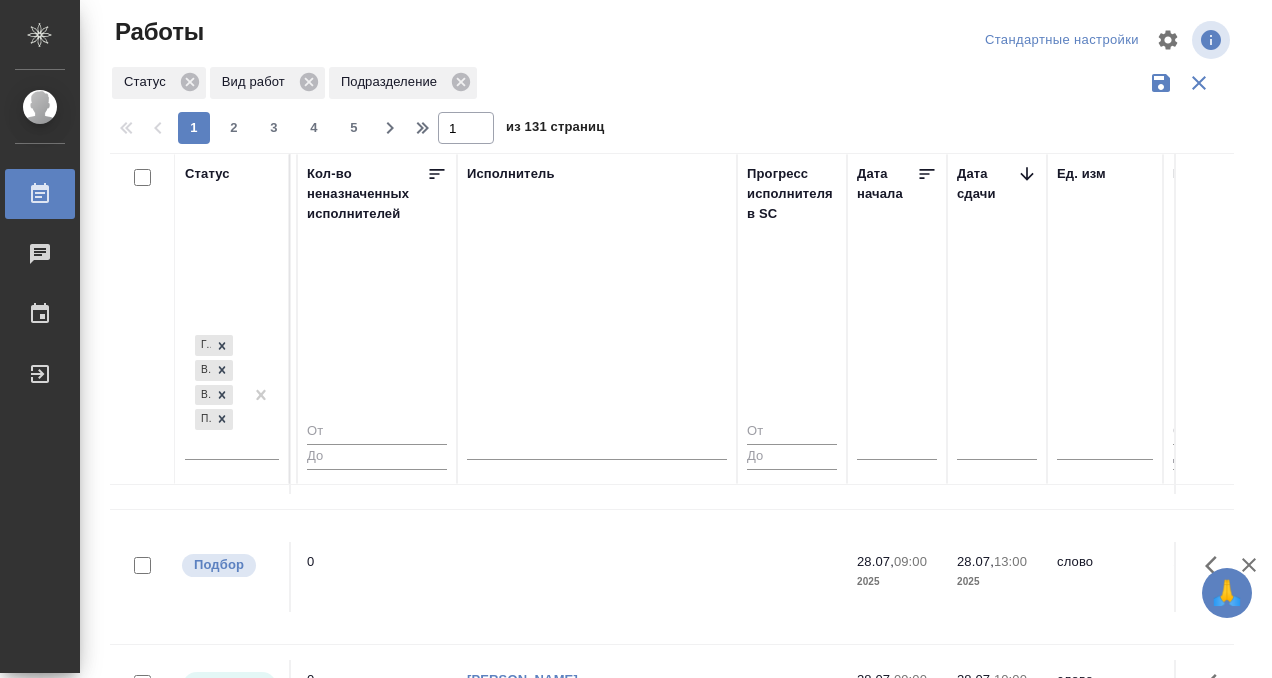 click at bounding box center [597, 55] 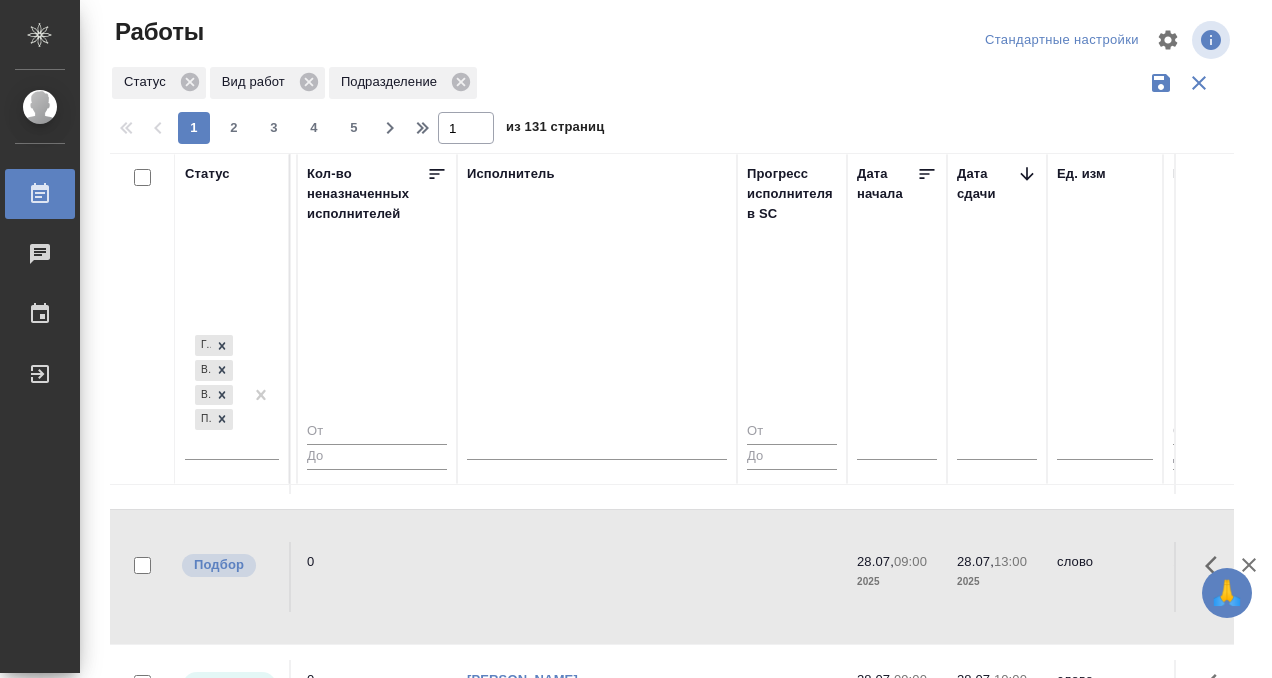 click at bounding box center [597, 55] 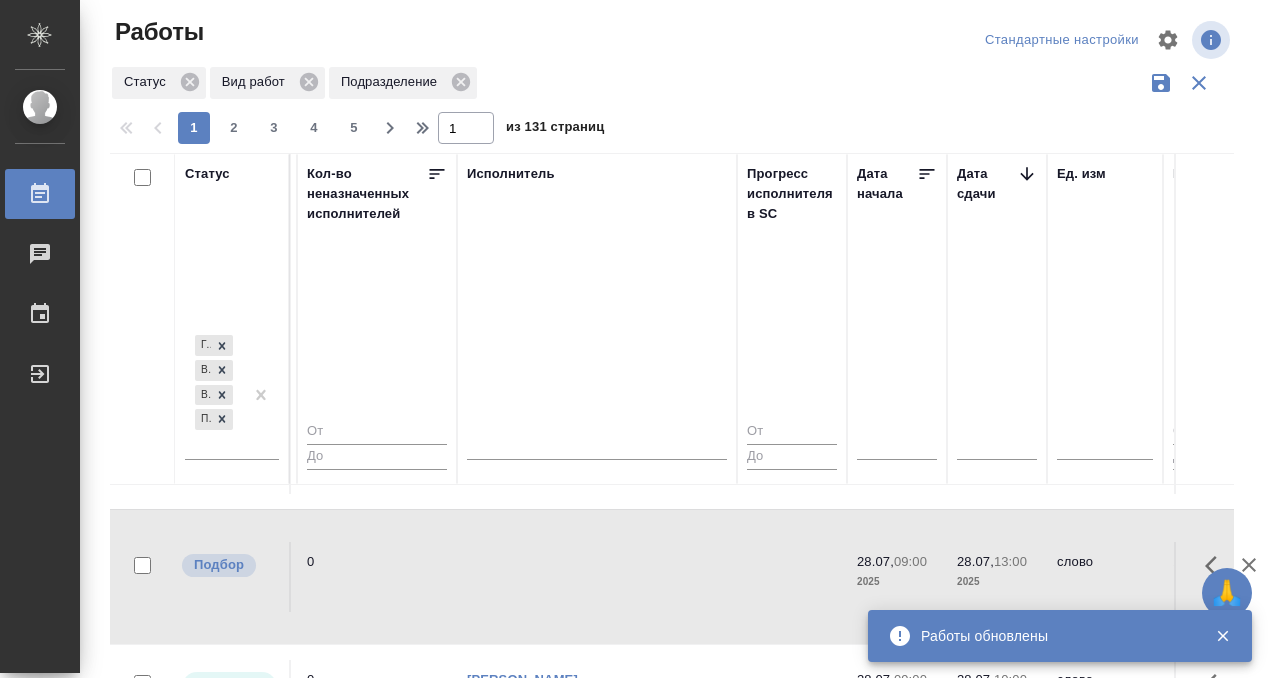 click on "Работы" at bounding box center (15, 194) 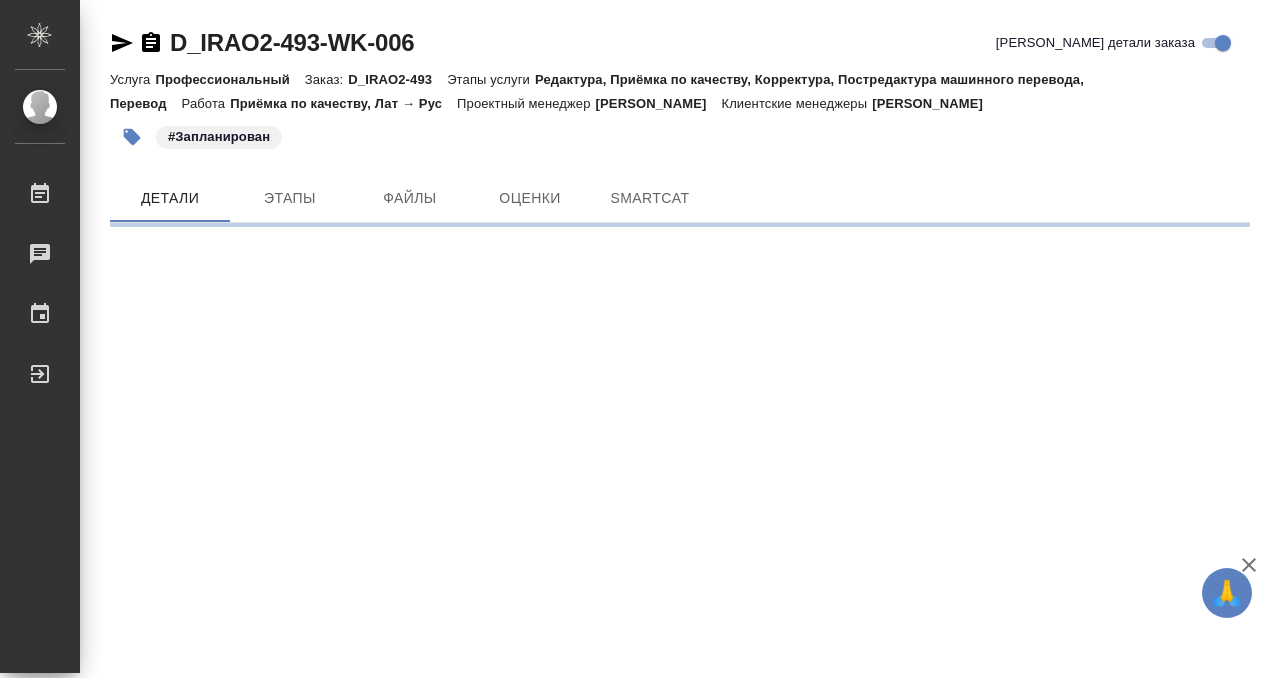 scroll, scrollTop: 0, scrollLeft: 0, axis: both 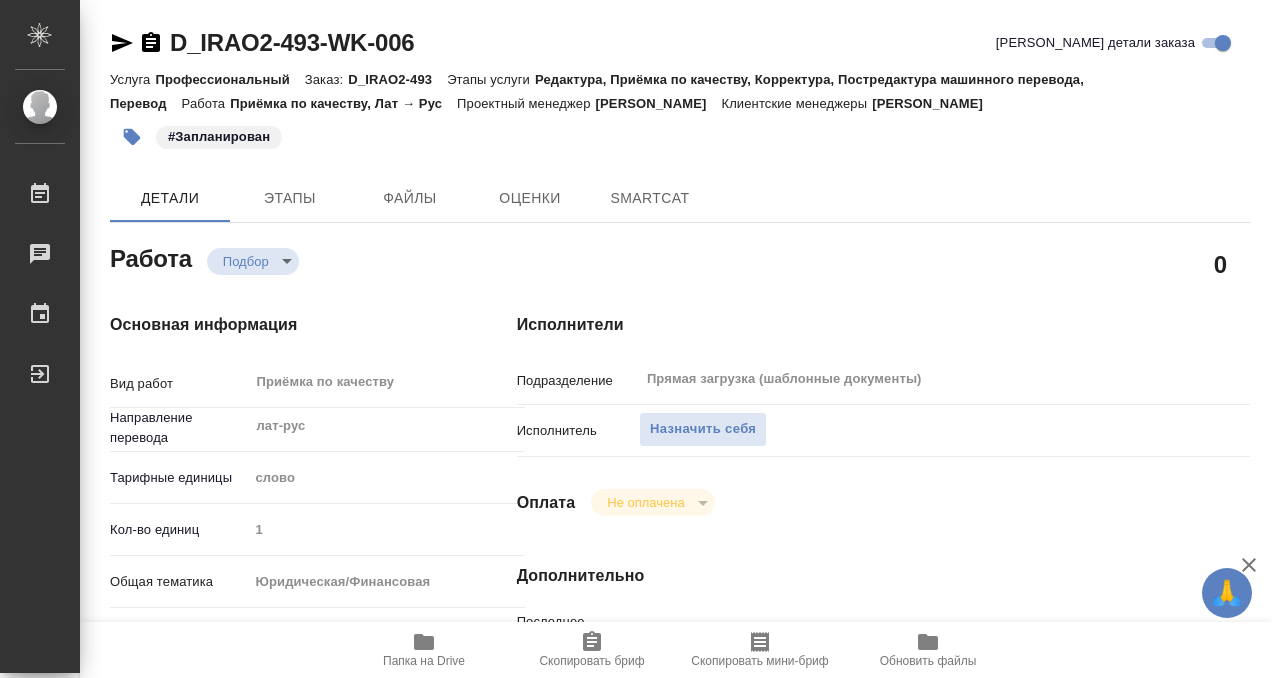 type on "x" 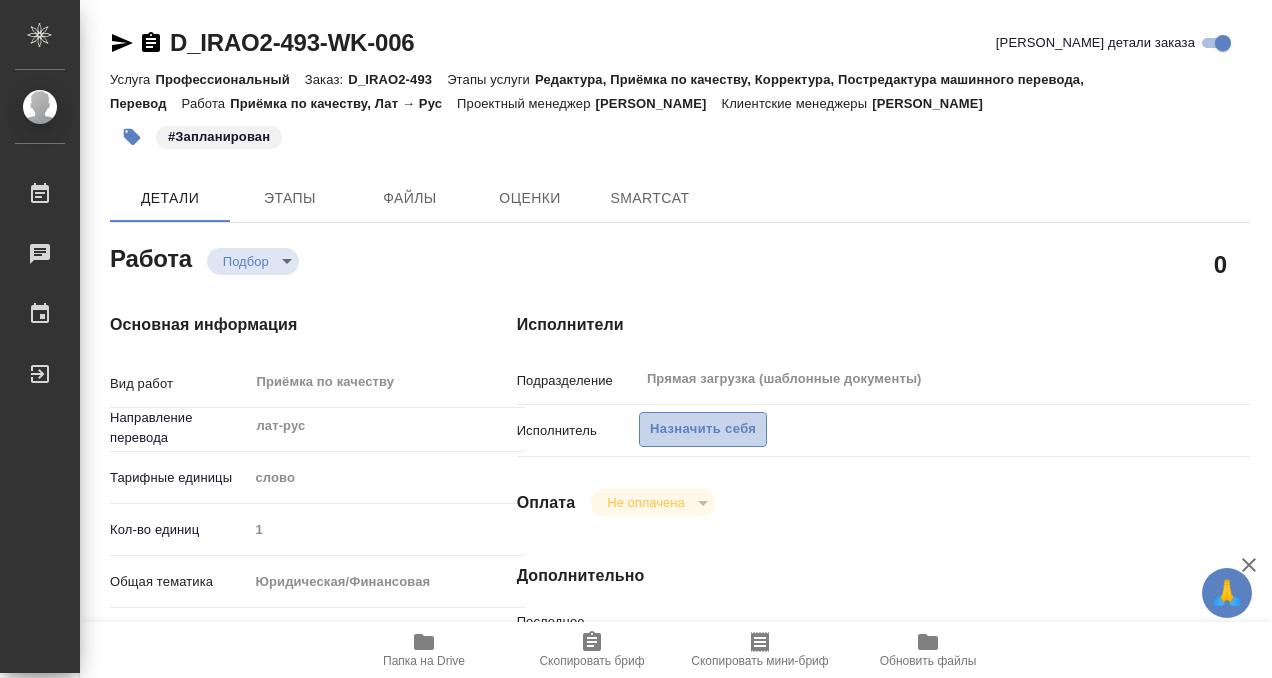 click on "Назначить себя" at bounding box center [703, 429] 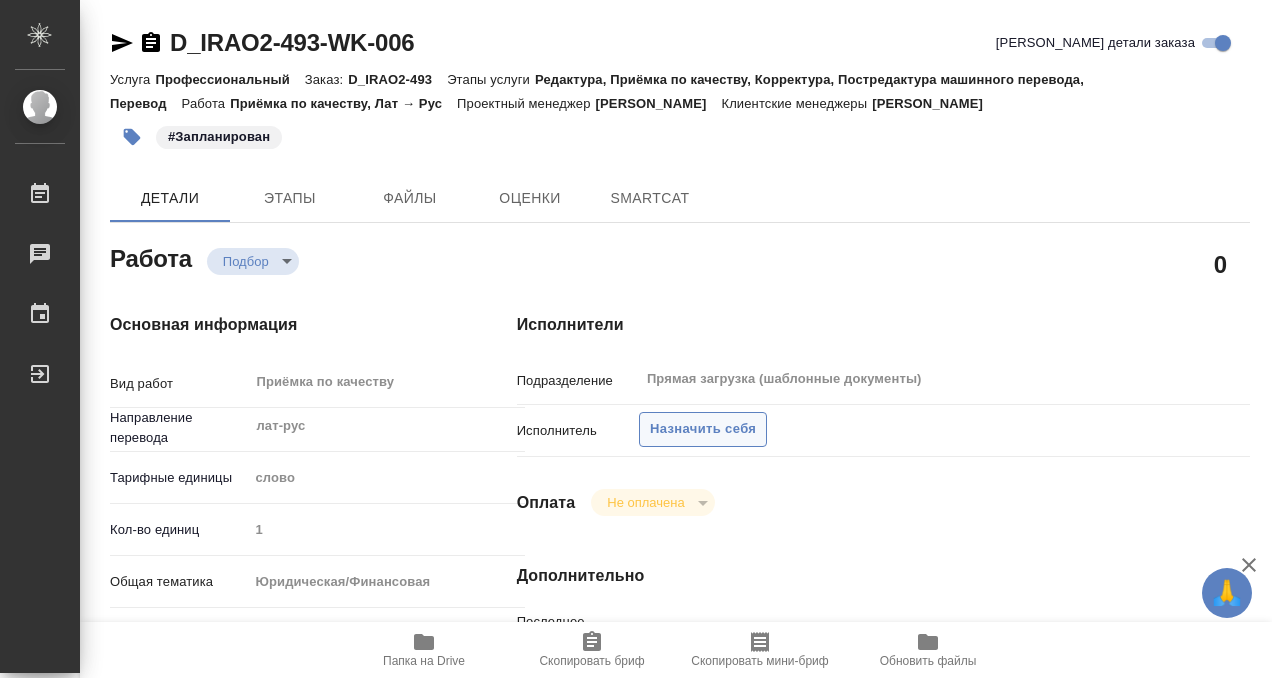 type on "x" 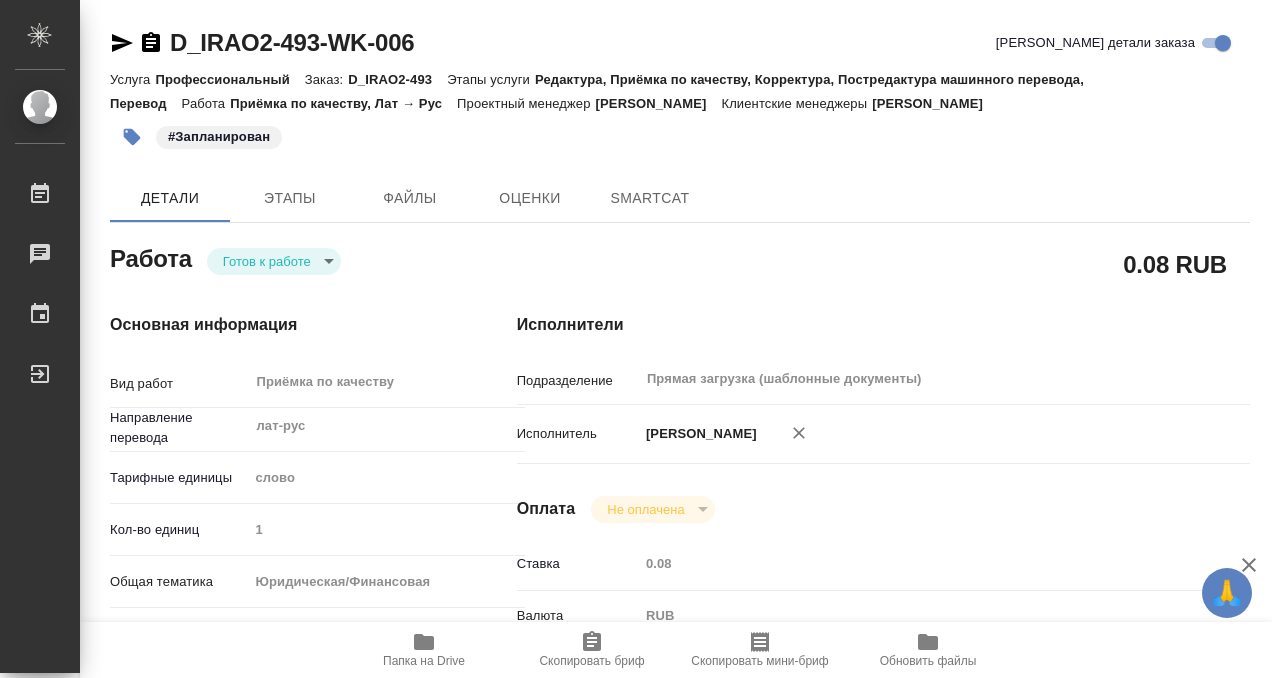 type on "x" 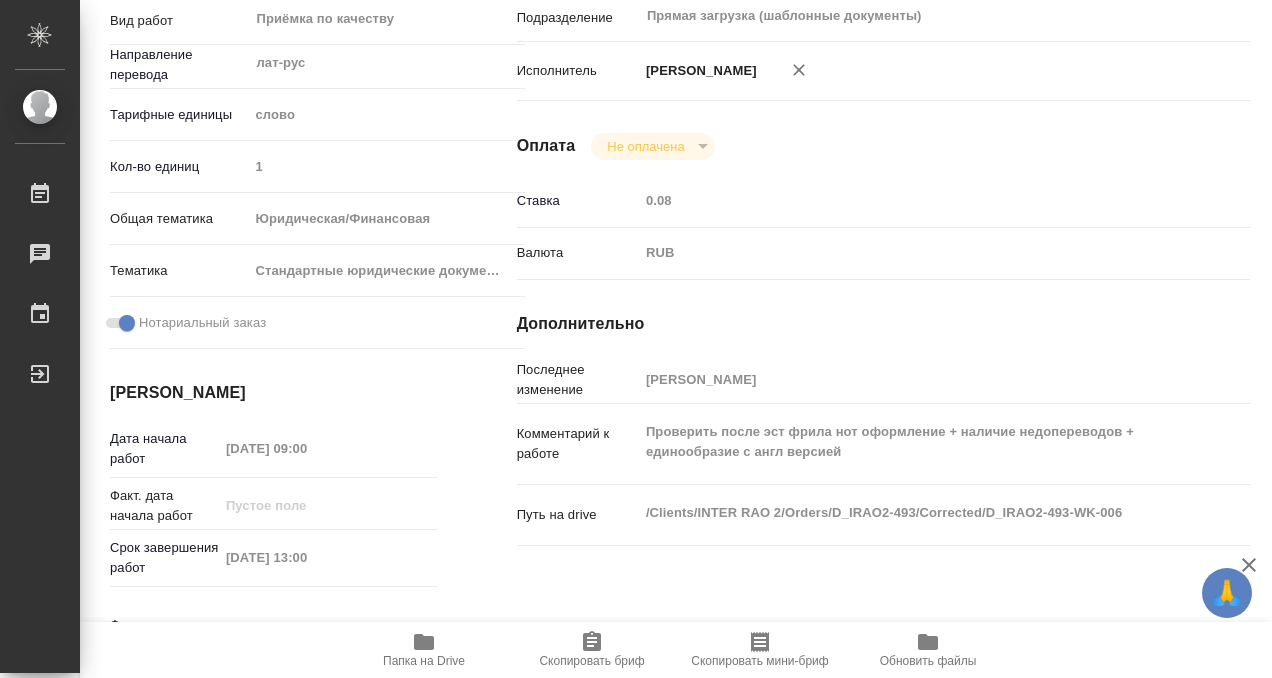 type on "x" 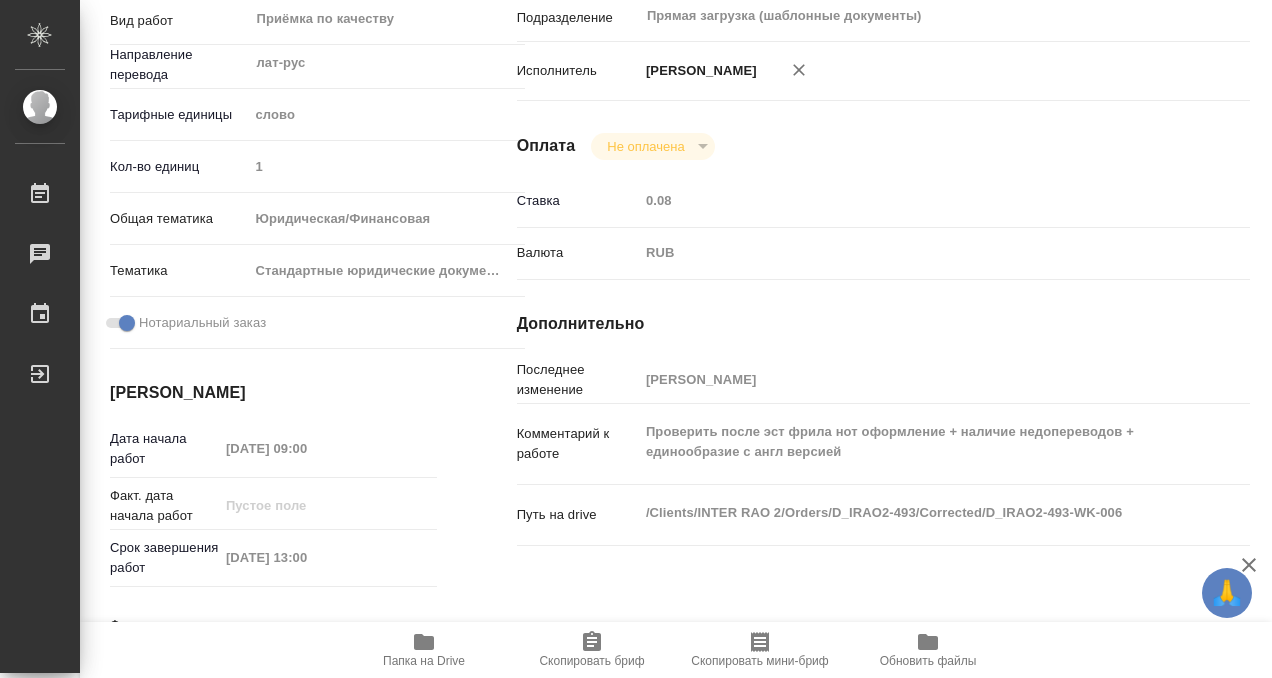 type on "x" 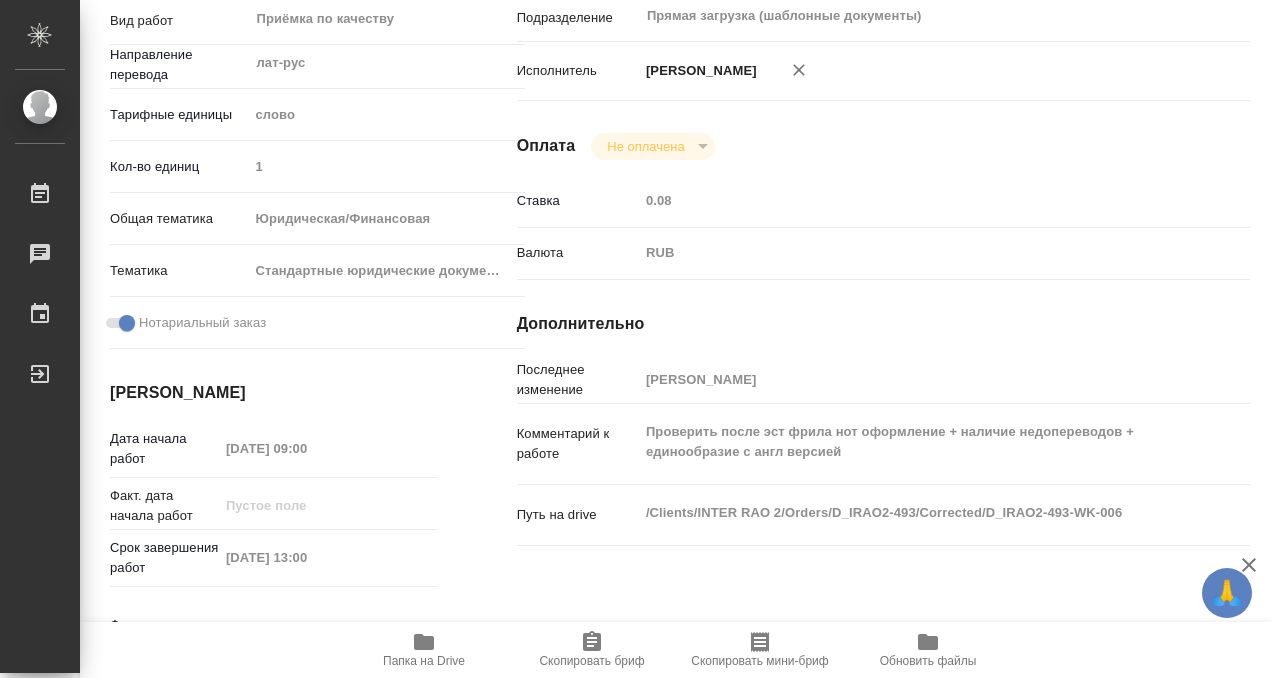 type on "x" 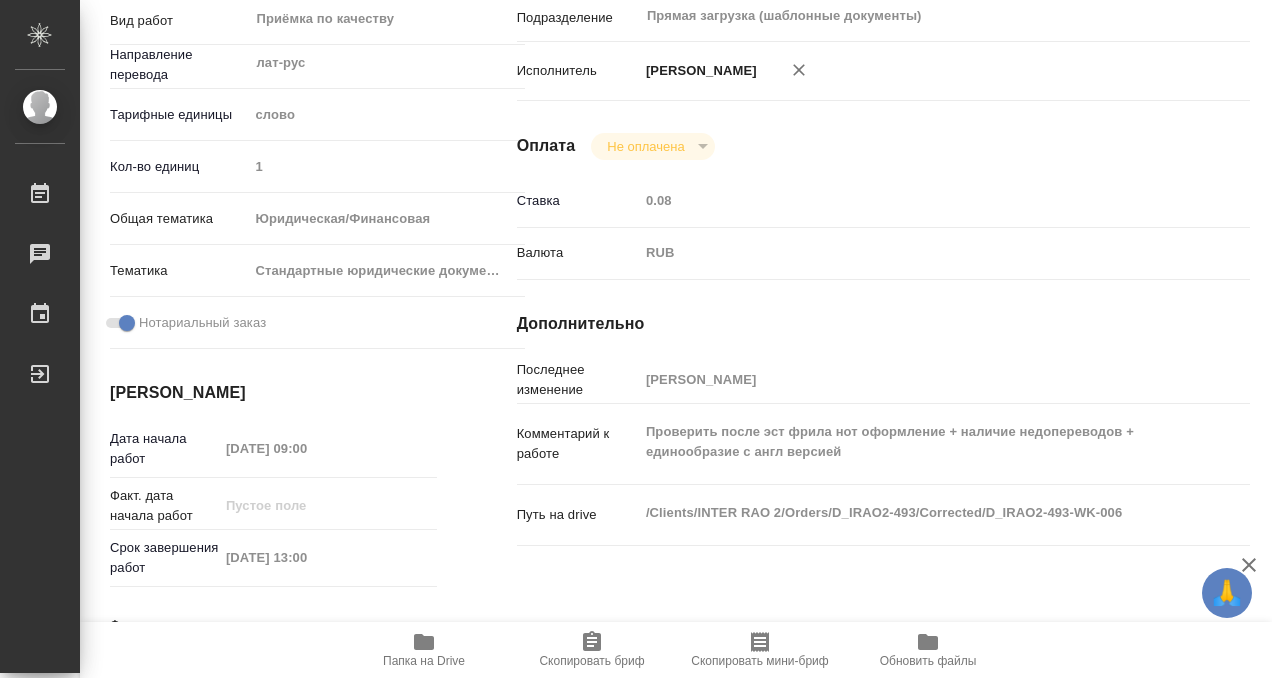 type on "x" 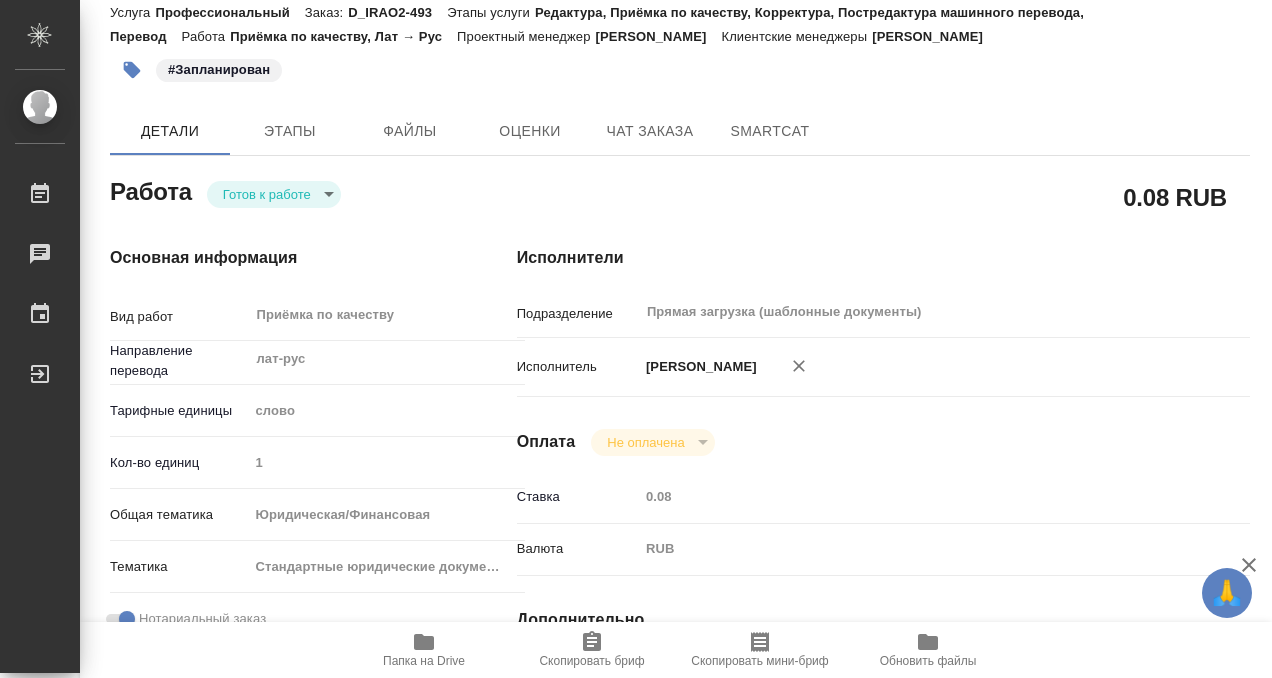 scroll, scrollTop: 0, scrollLeft: 0, axis: both 